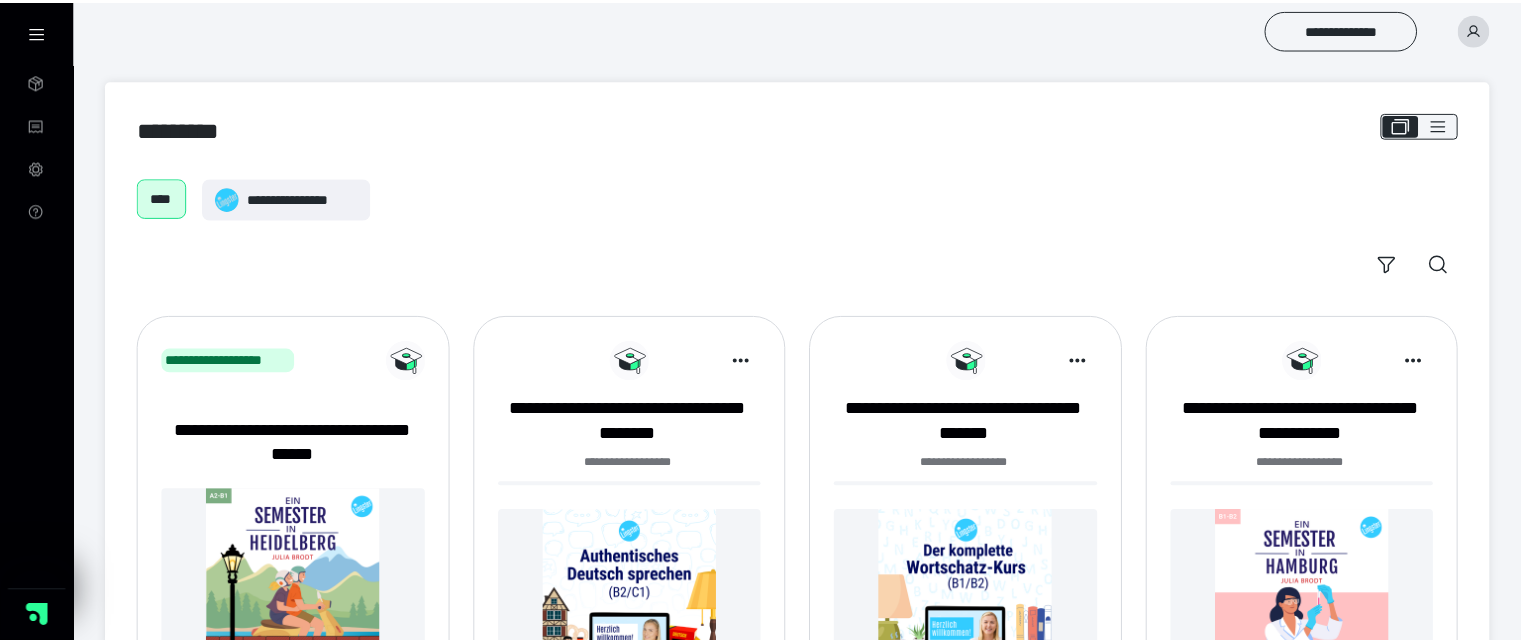scroll, scrollTop: 266, scrollLeft: 0, axis: vertical 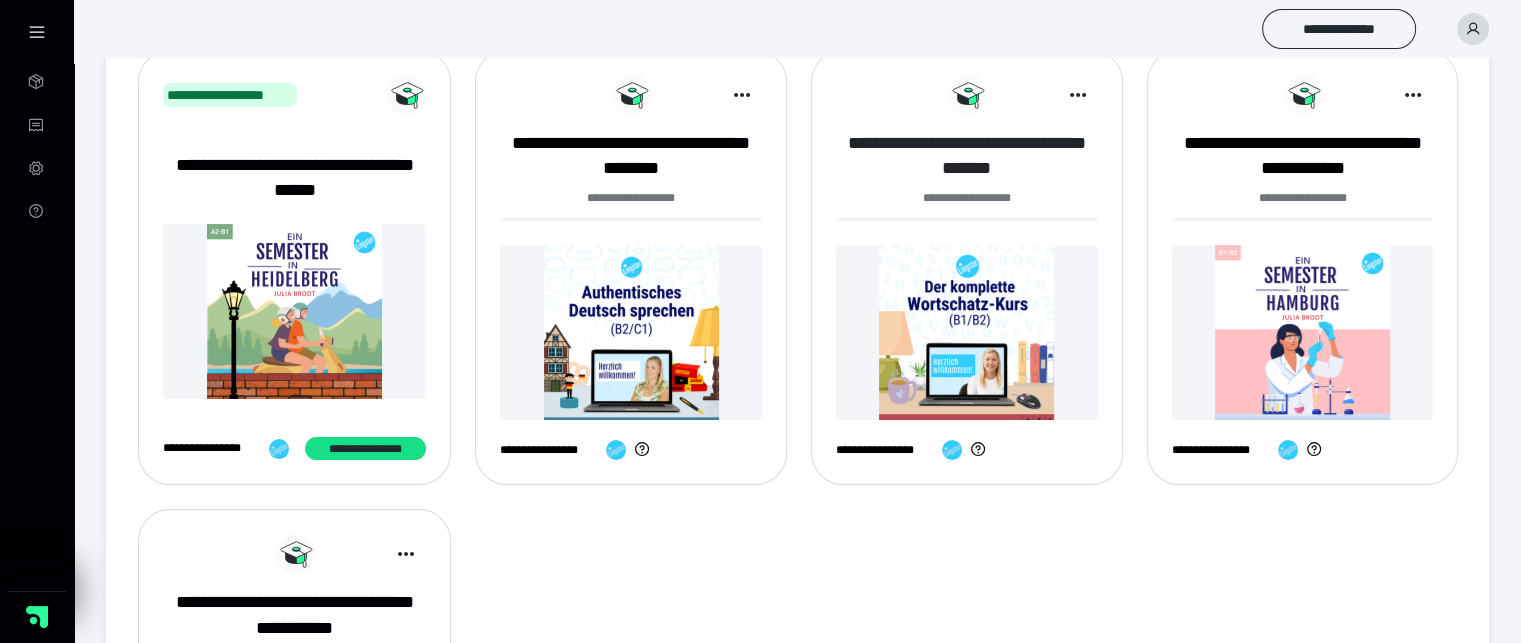 click on "**********" at bounding box center (967, 156) 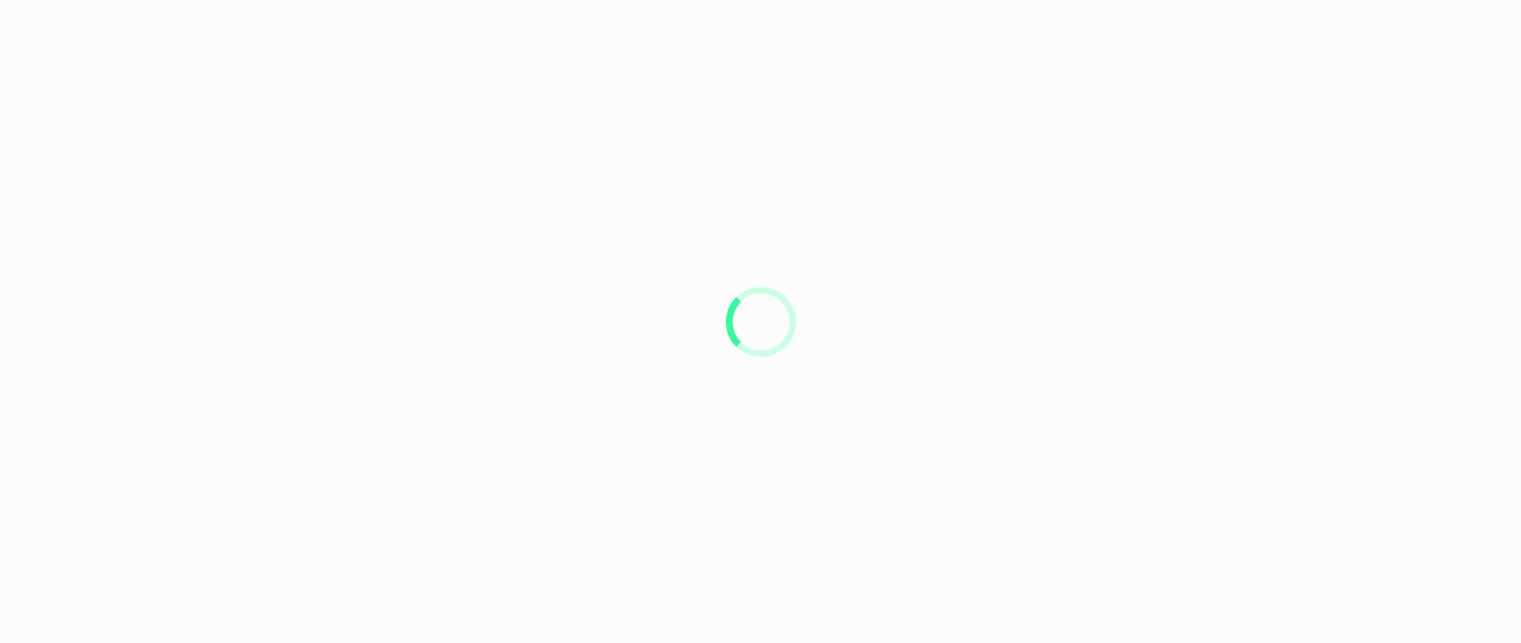 scroll, scrollTop: 0, scrollLeft: 0, axis: both 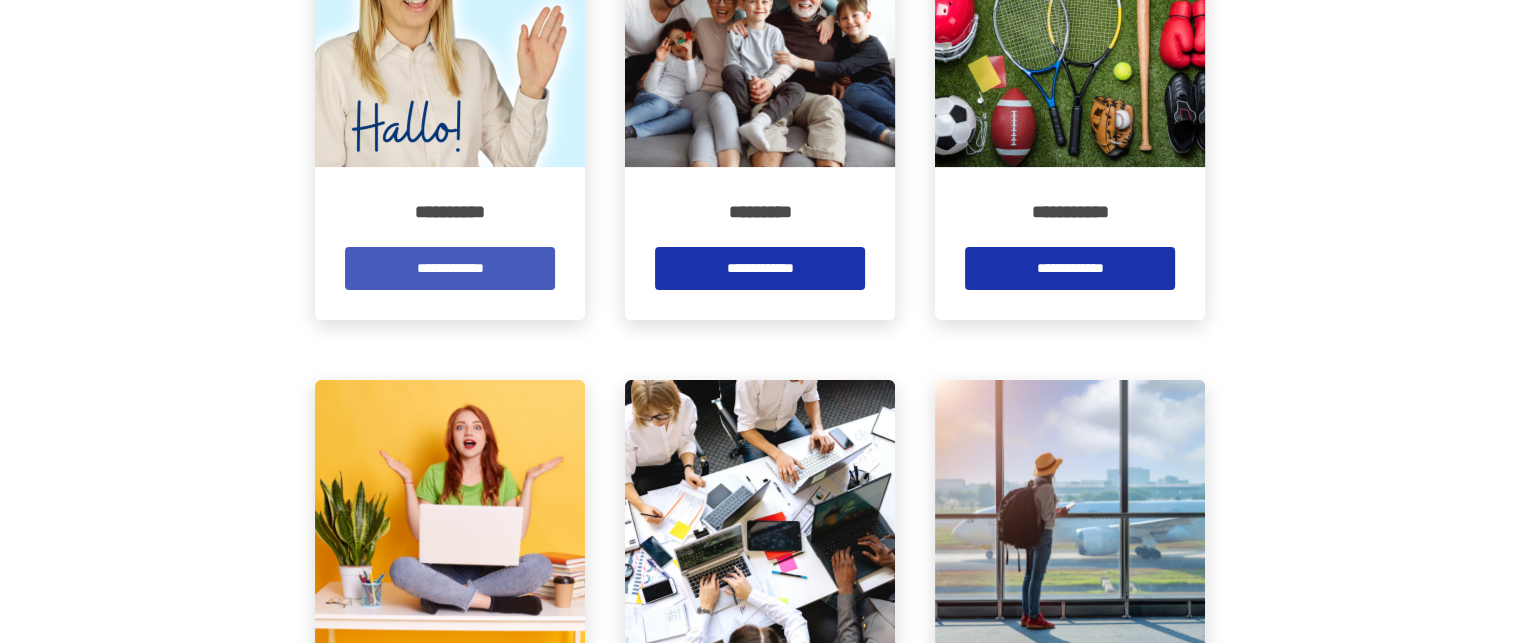 click on "**********" at bounding box center [450, 268] 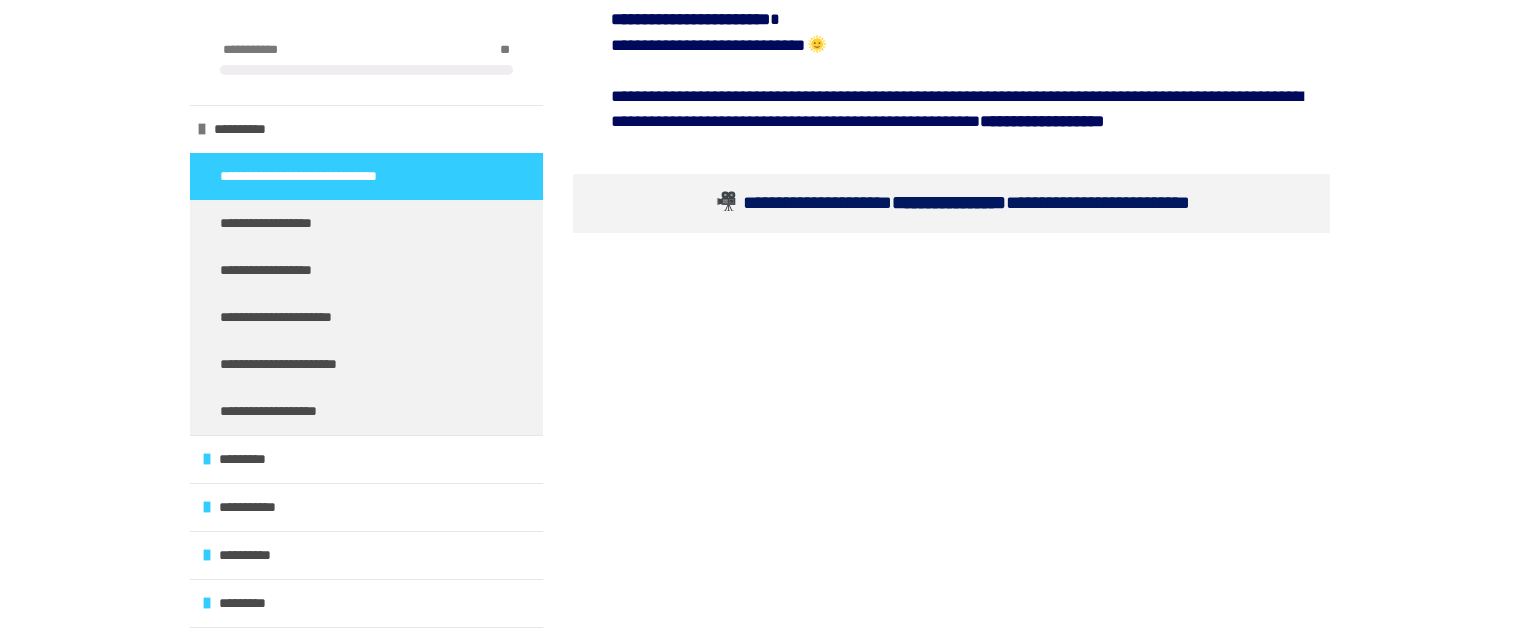 scroll, scrollTop: 800, scrollLeft: 0, axis: vertical 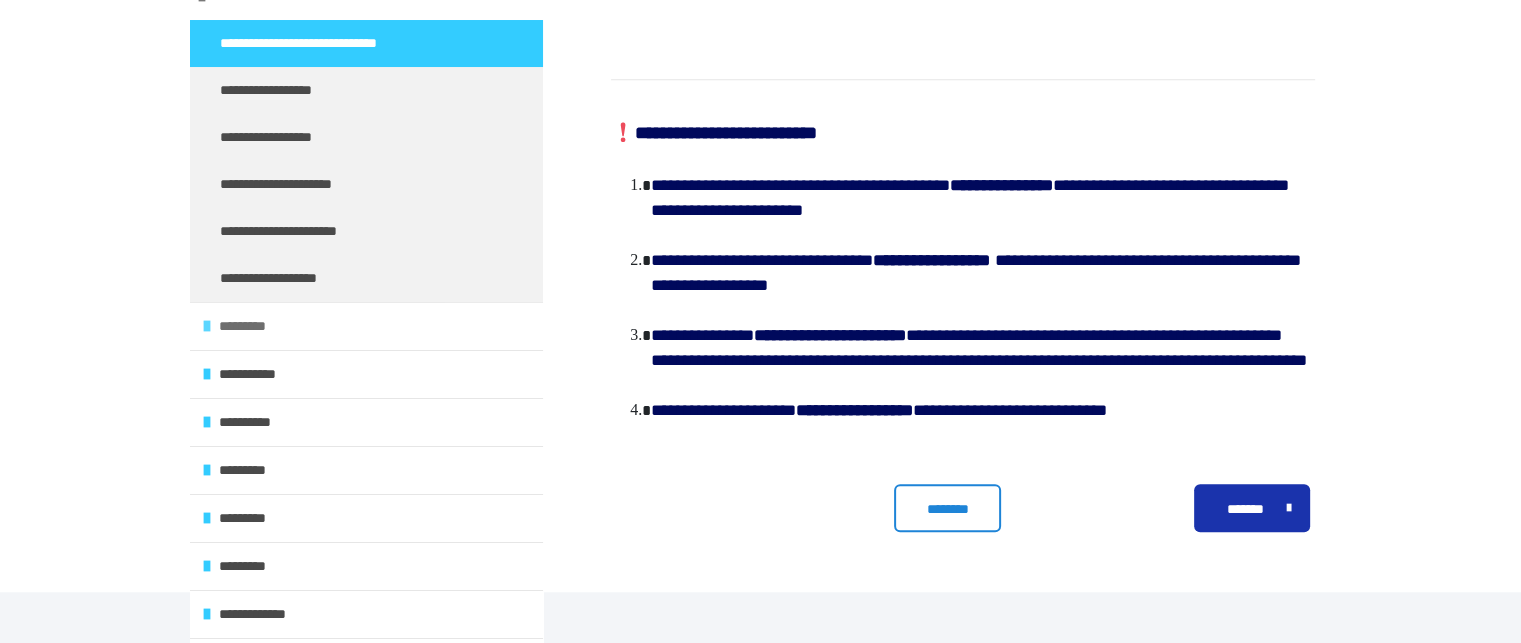 click on "*********" at bounding box center (246, 326) 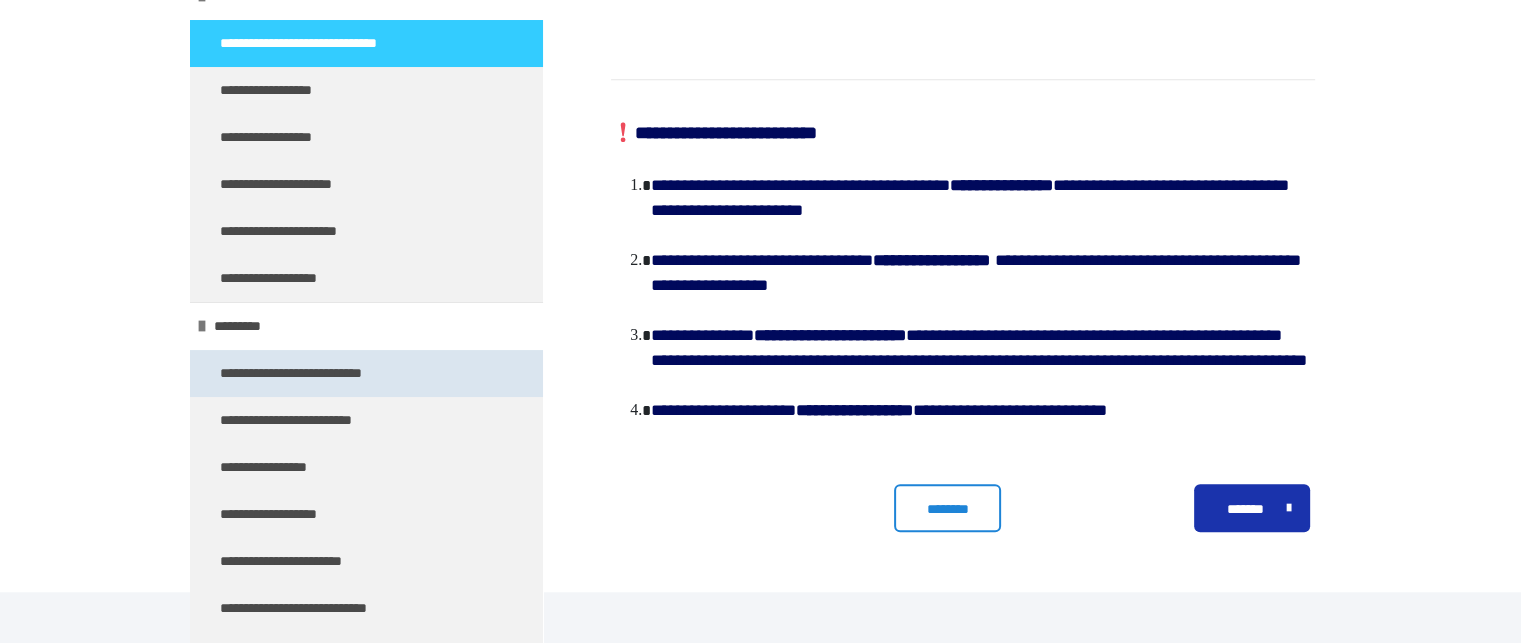 click on "**********" at bounding box center (314, 373) 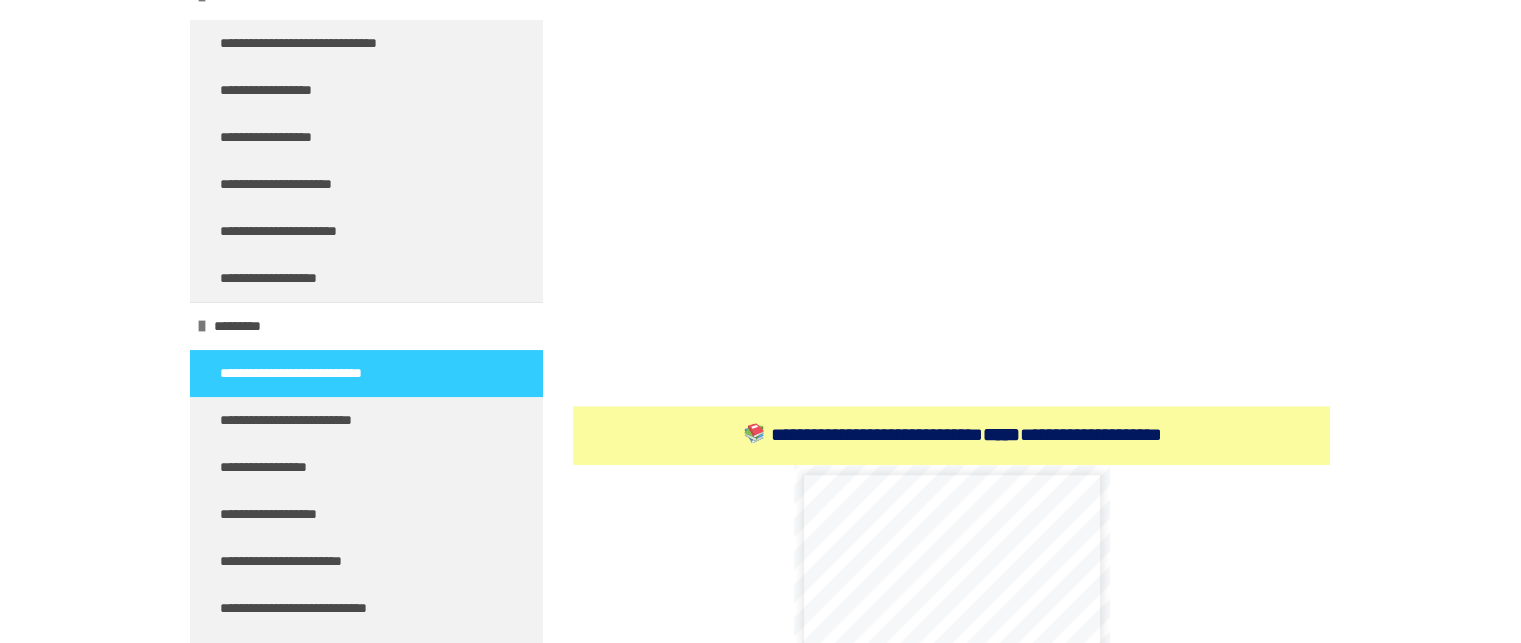 scroll, scrollTop: 1257, scrollLeft: 0, axis: vertical 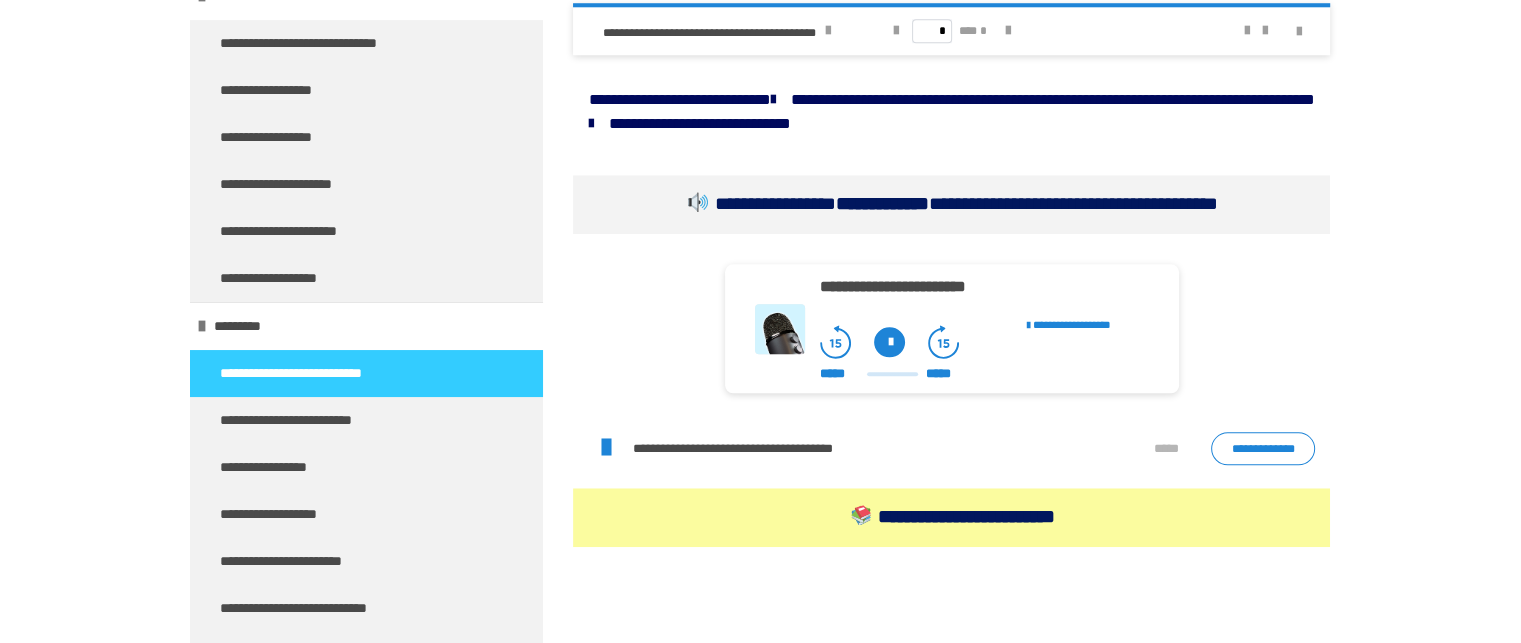 click at bounding box center [889, 342] 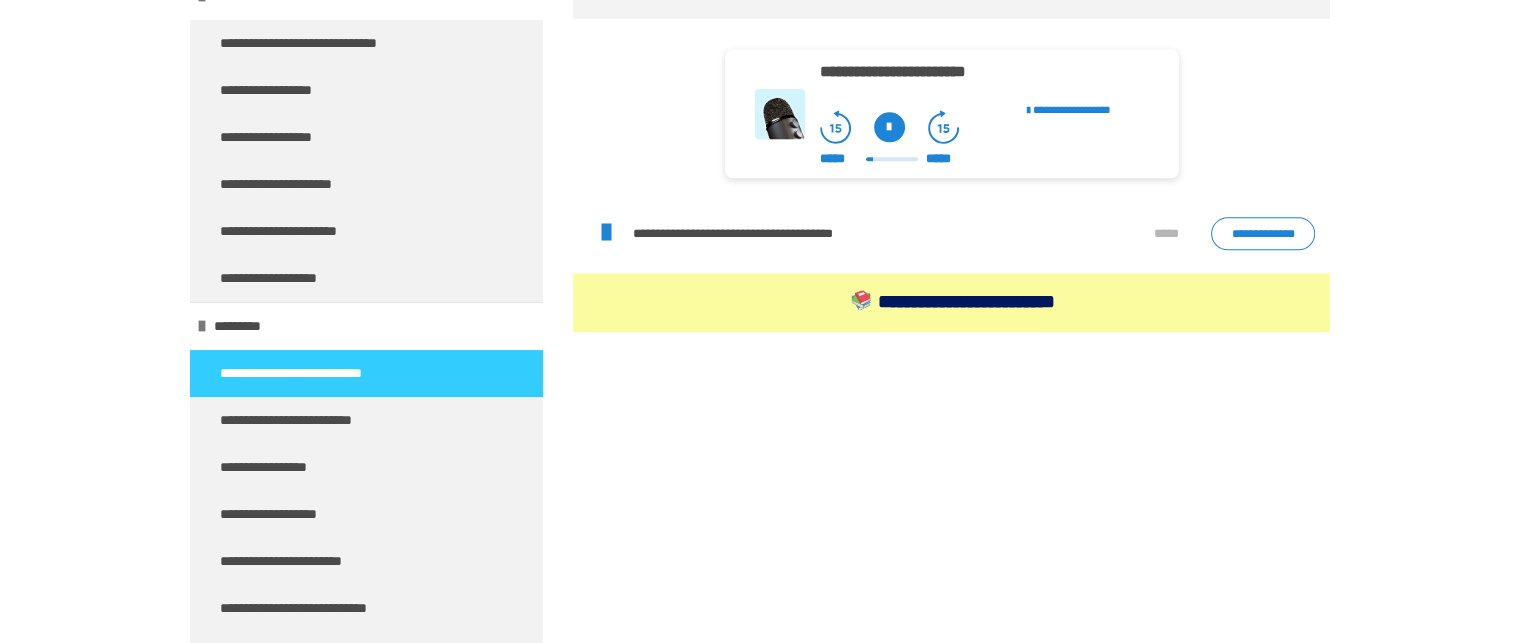 scroll, scrollTop: 2191, scrollLeft: 0, axis: vertical 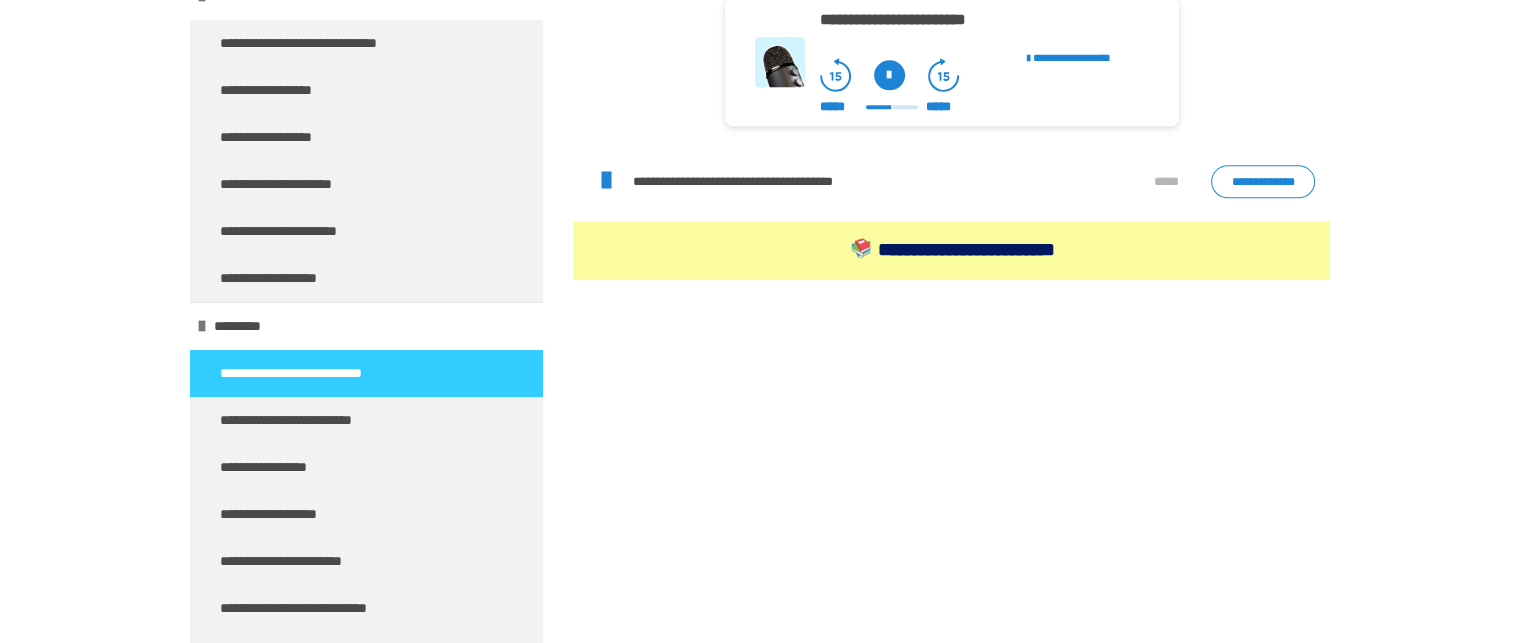 click at bounding box center (889, 75) 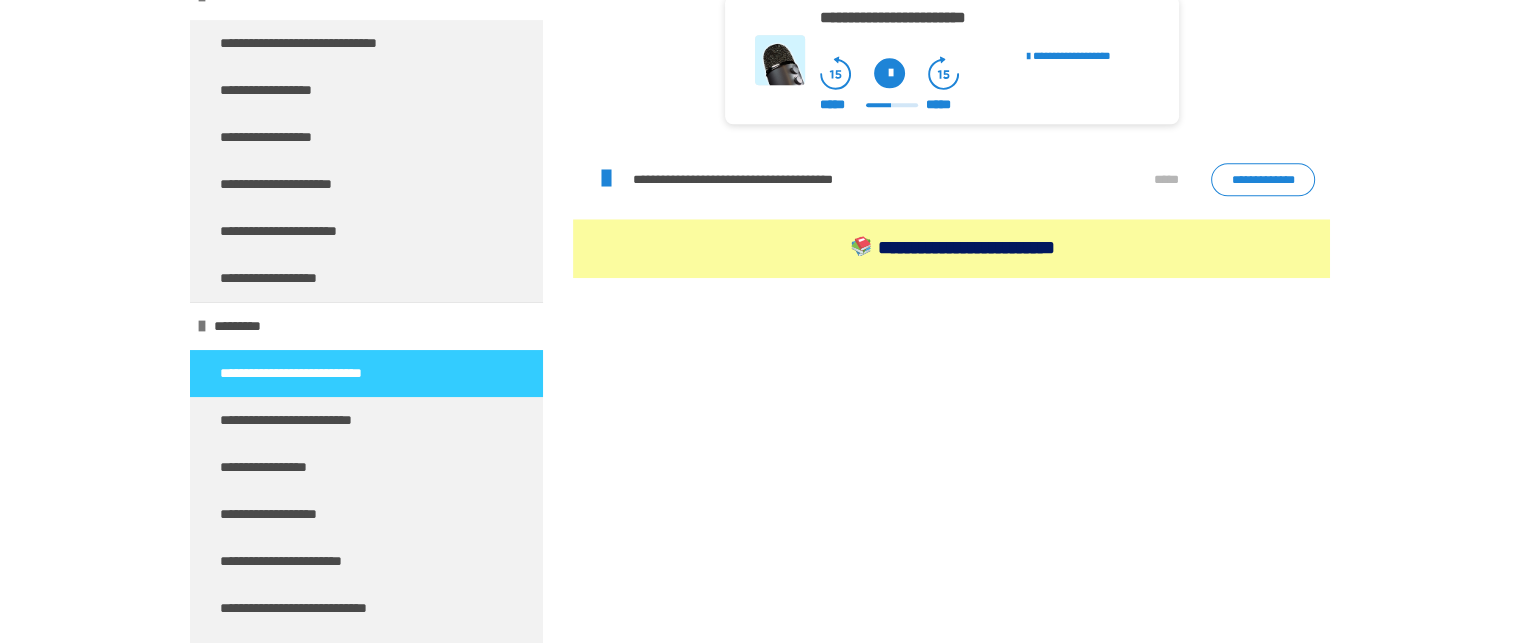 scroll, scrollTop: 2057, scrollLeft: 0, axis: vertical 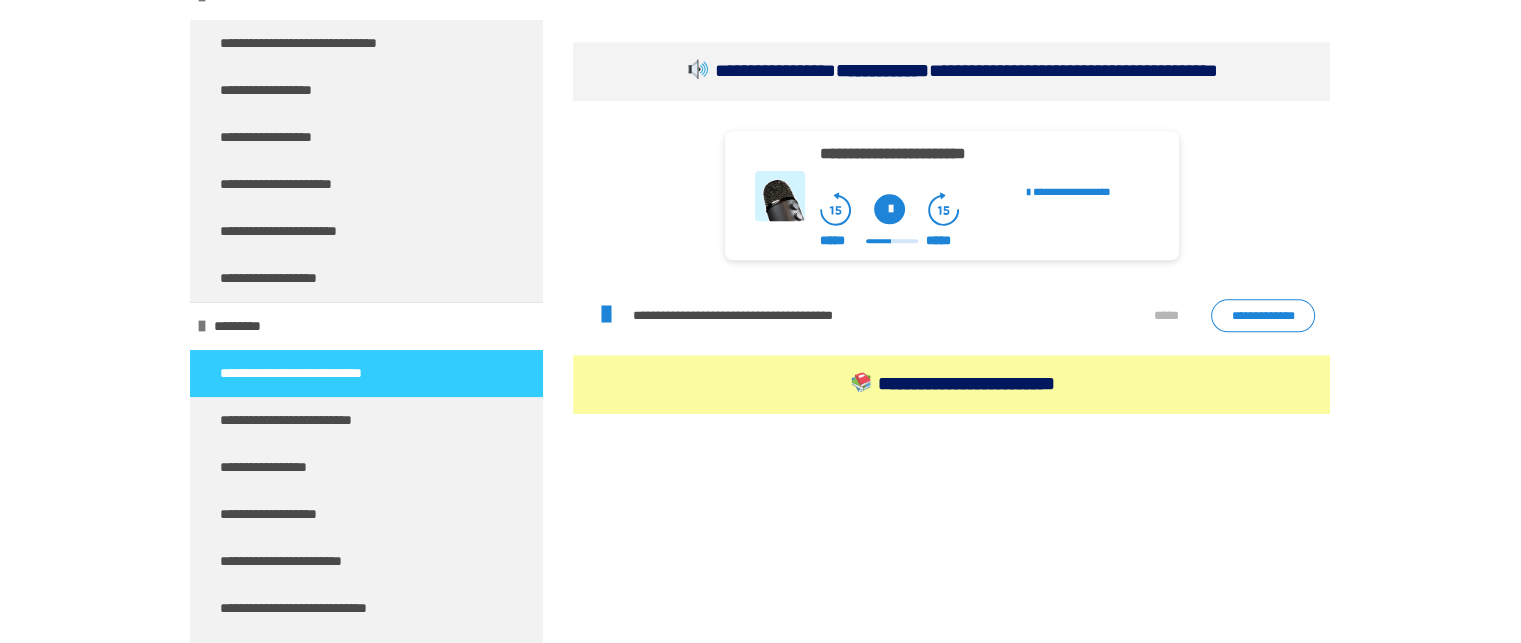 click at bounding box center [889, 209] 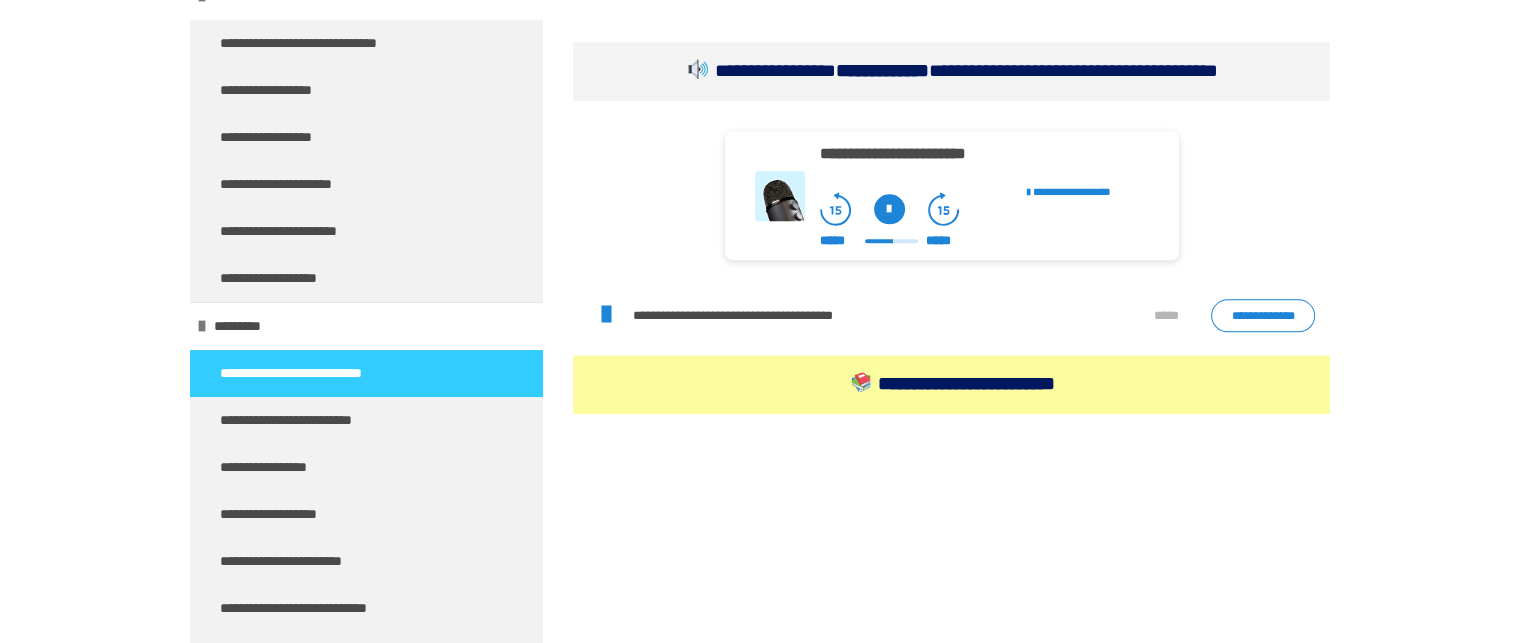click 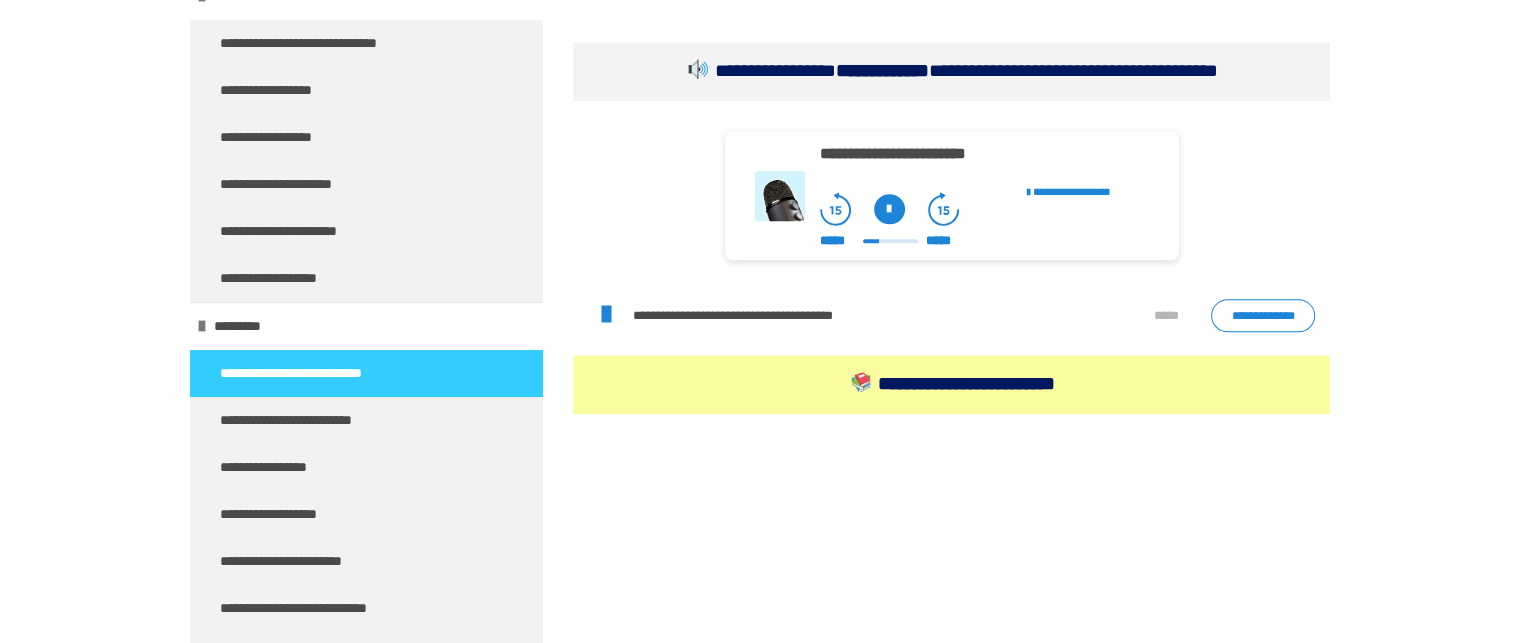click 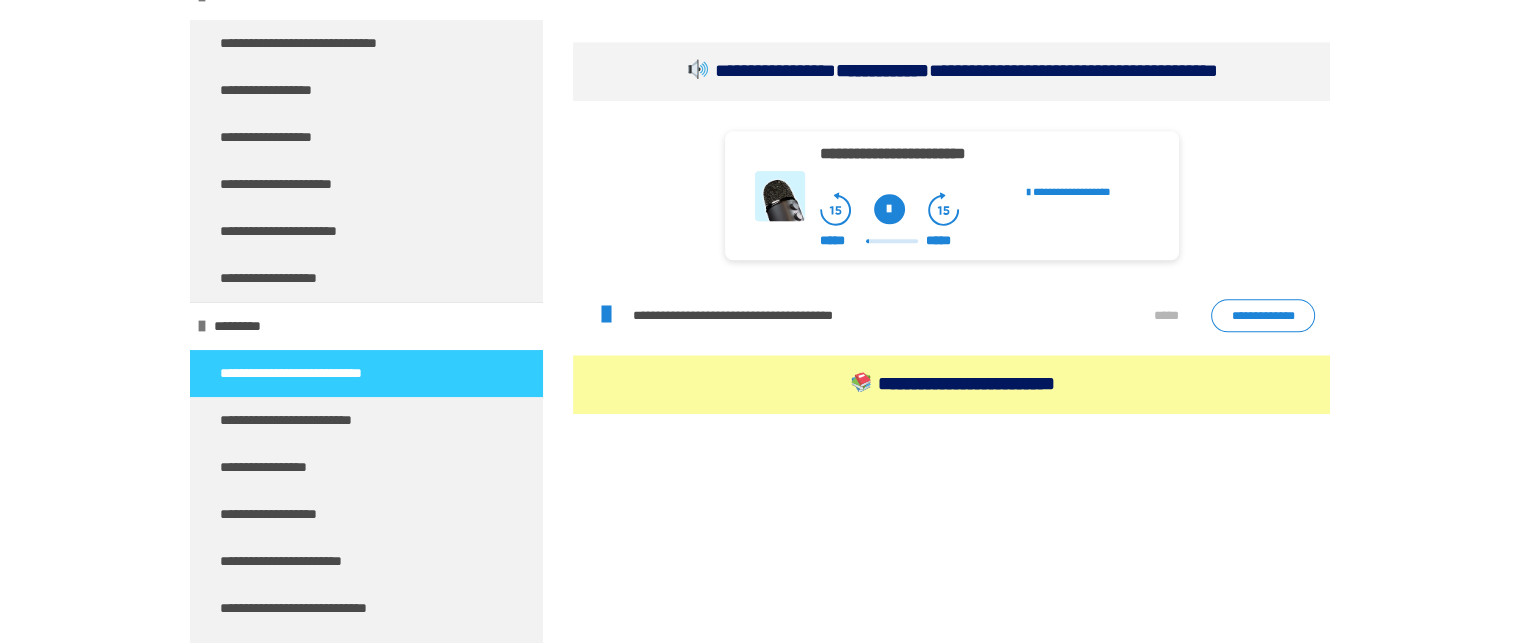 click 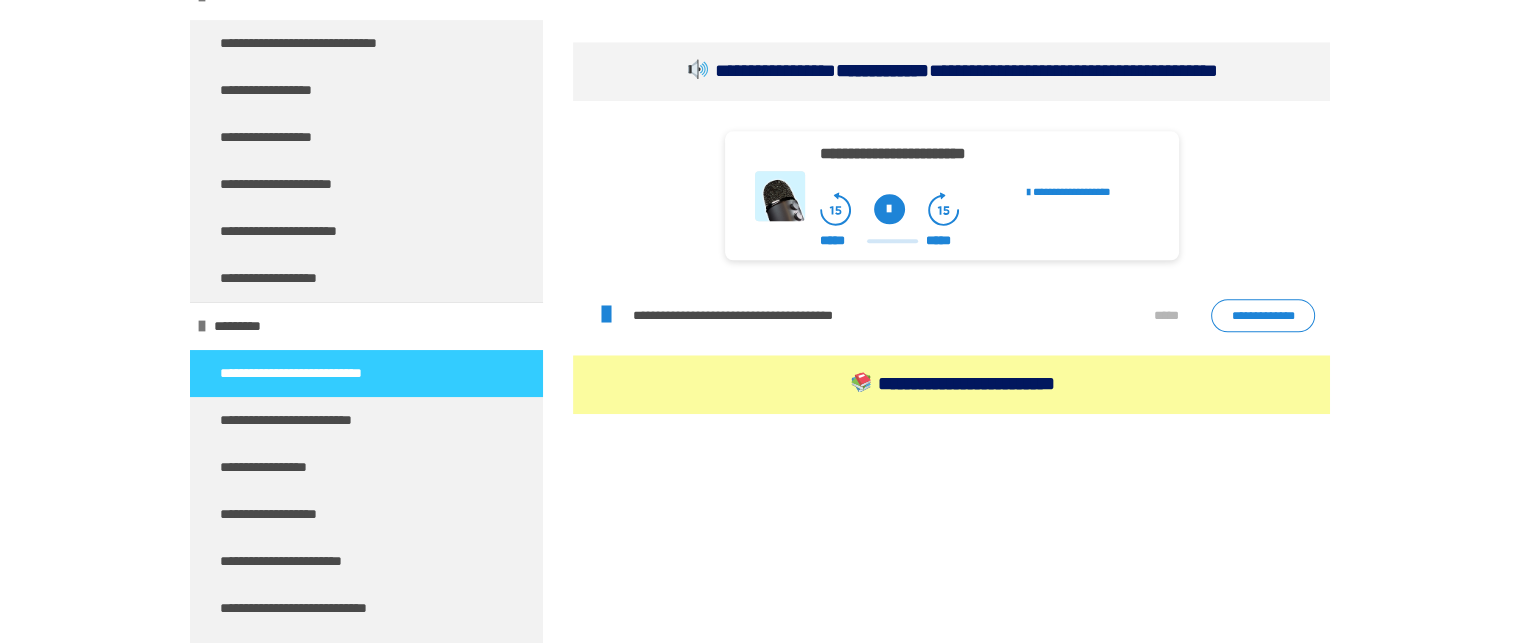 click 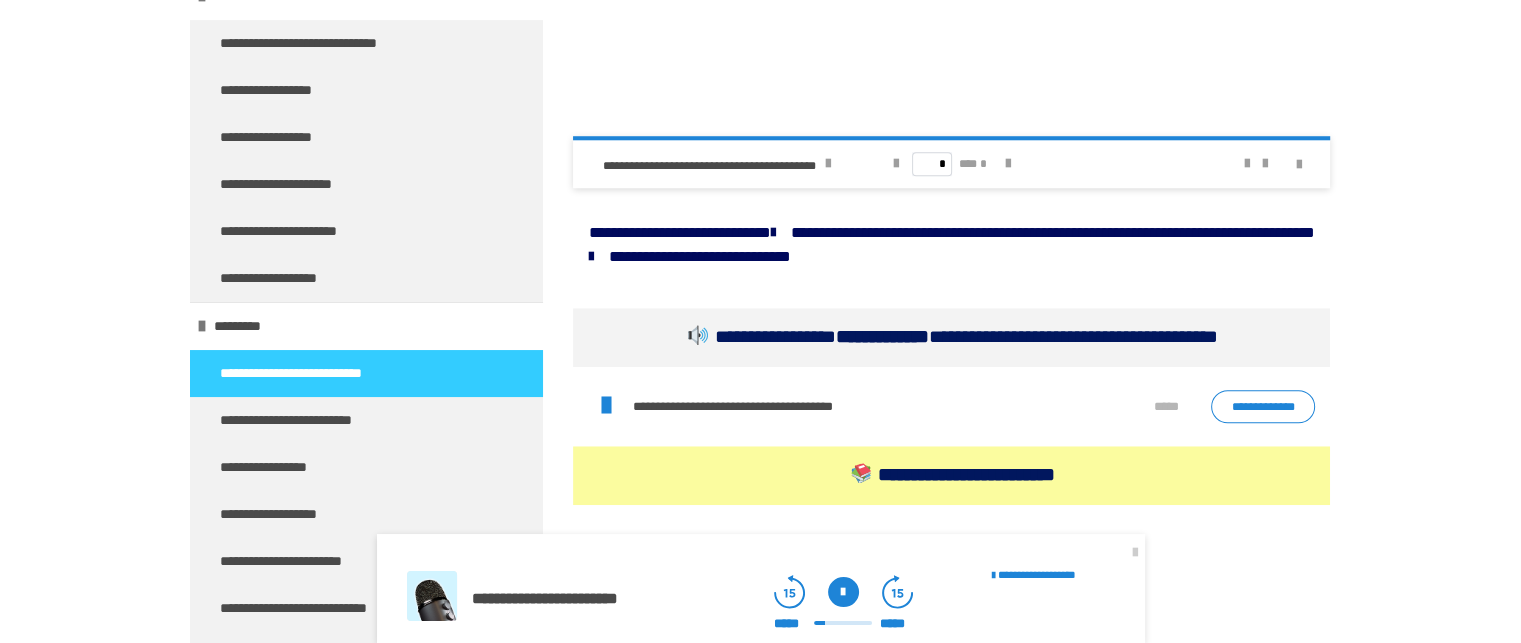 scroll, scrollTop: 1524, scrollLeft: 0, axis: vertical 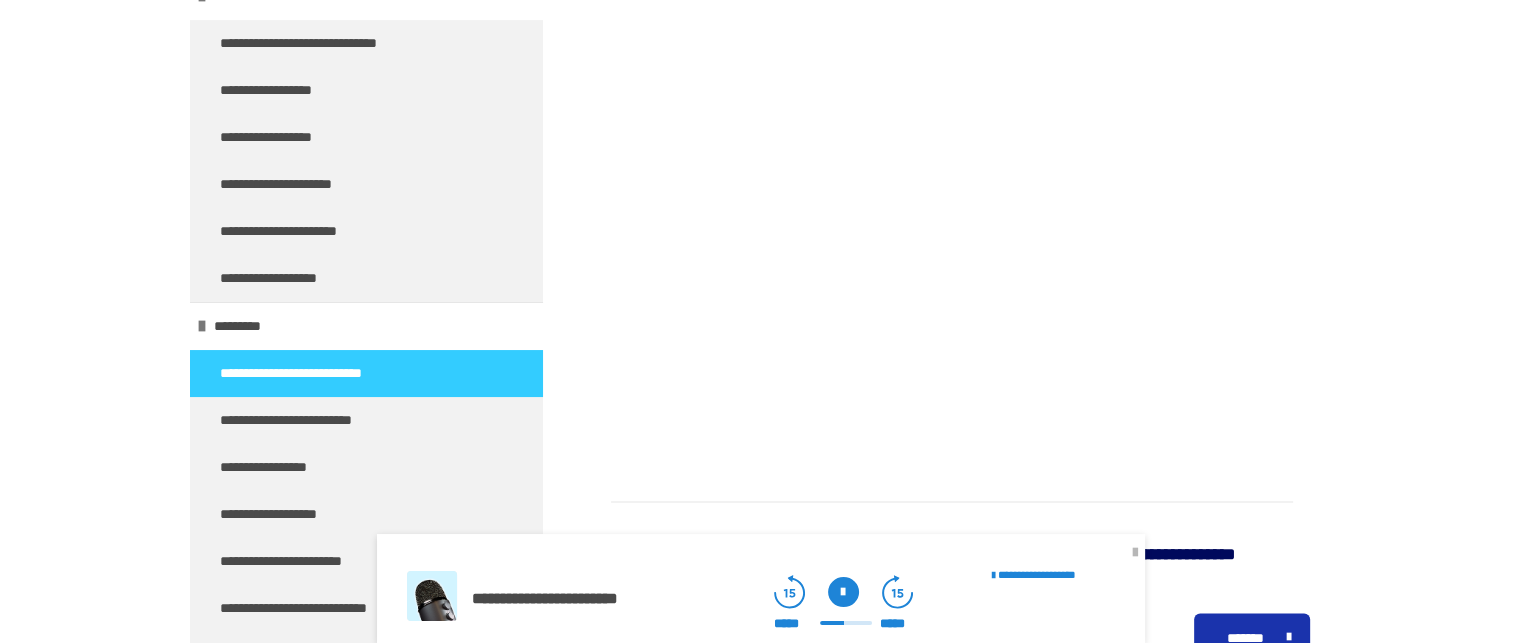 click at bounding box center (1135, 553) 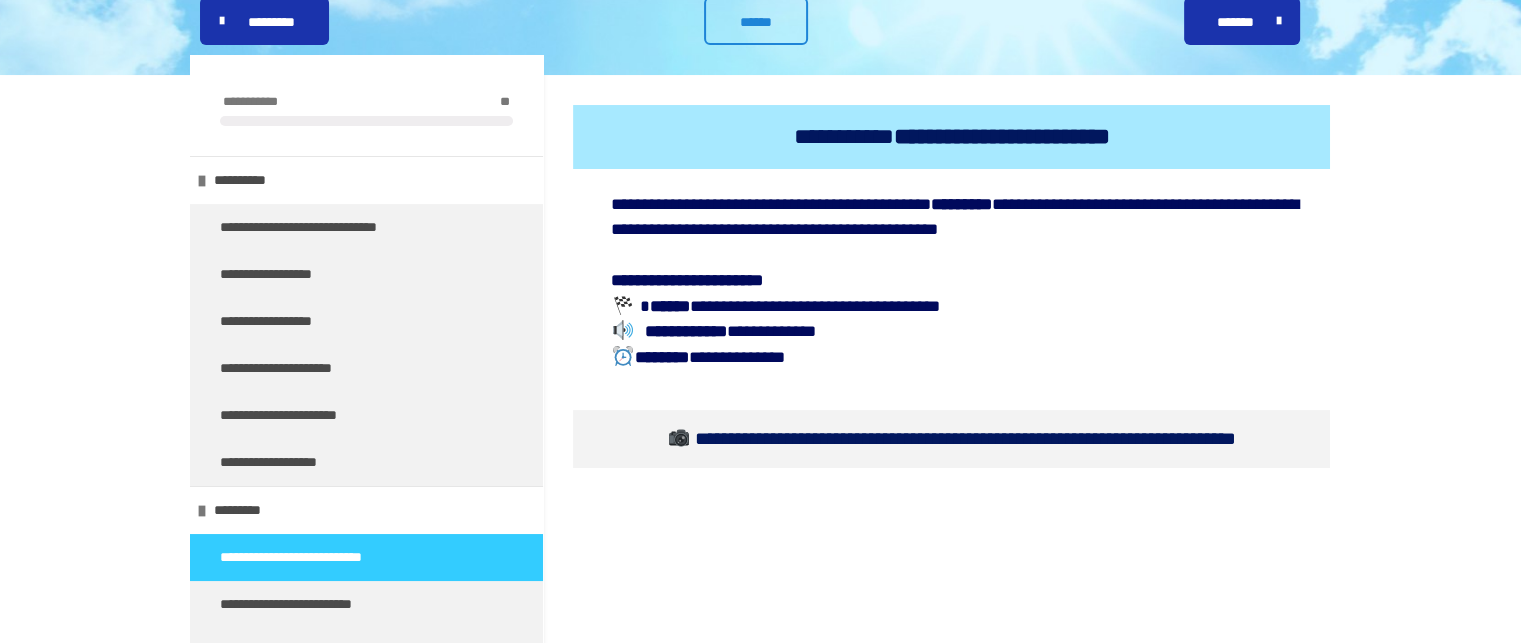 scroll, scrollTop: 0, scrollLeft: 0, axis: both 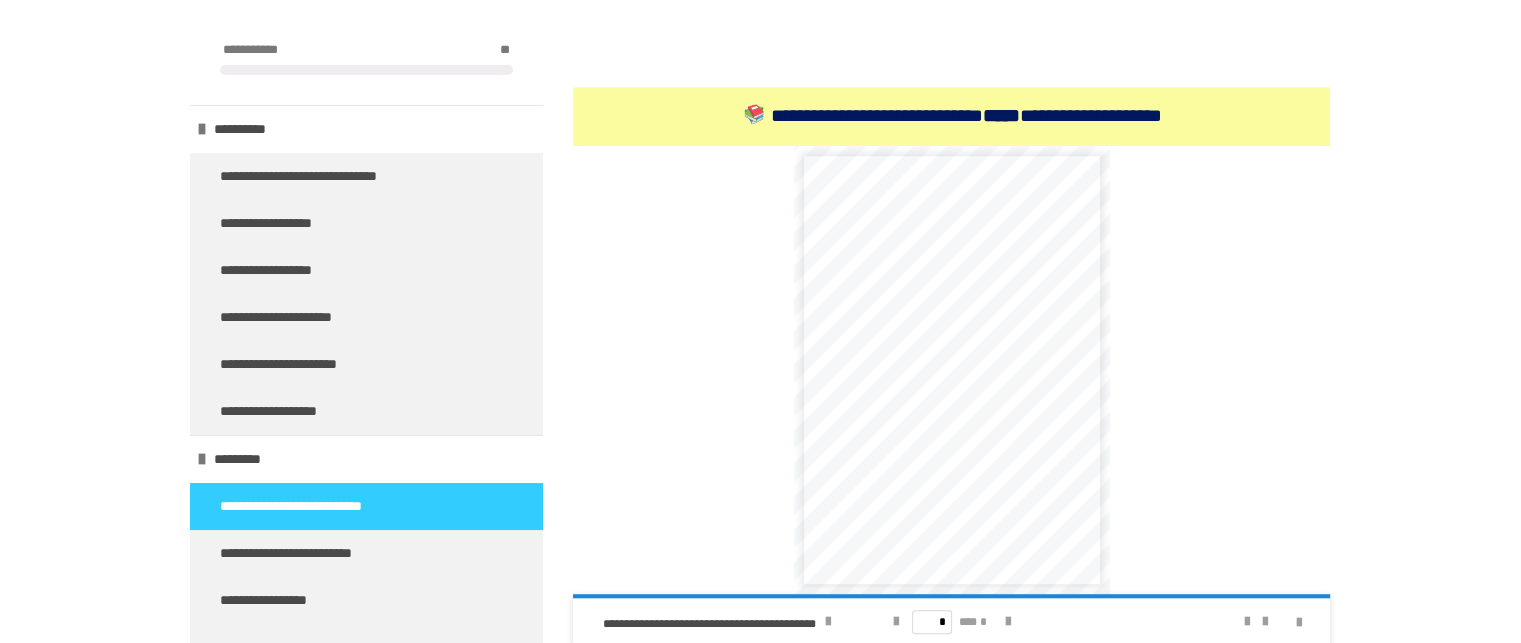 click on "**********" at bounding box center (977, 299) 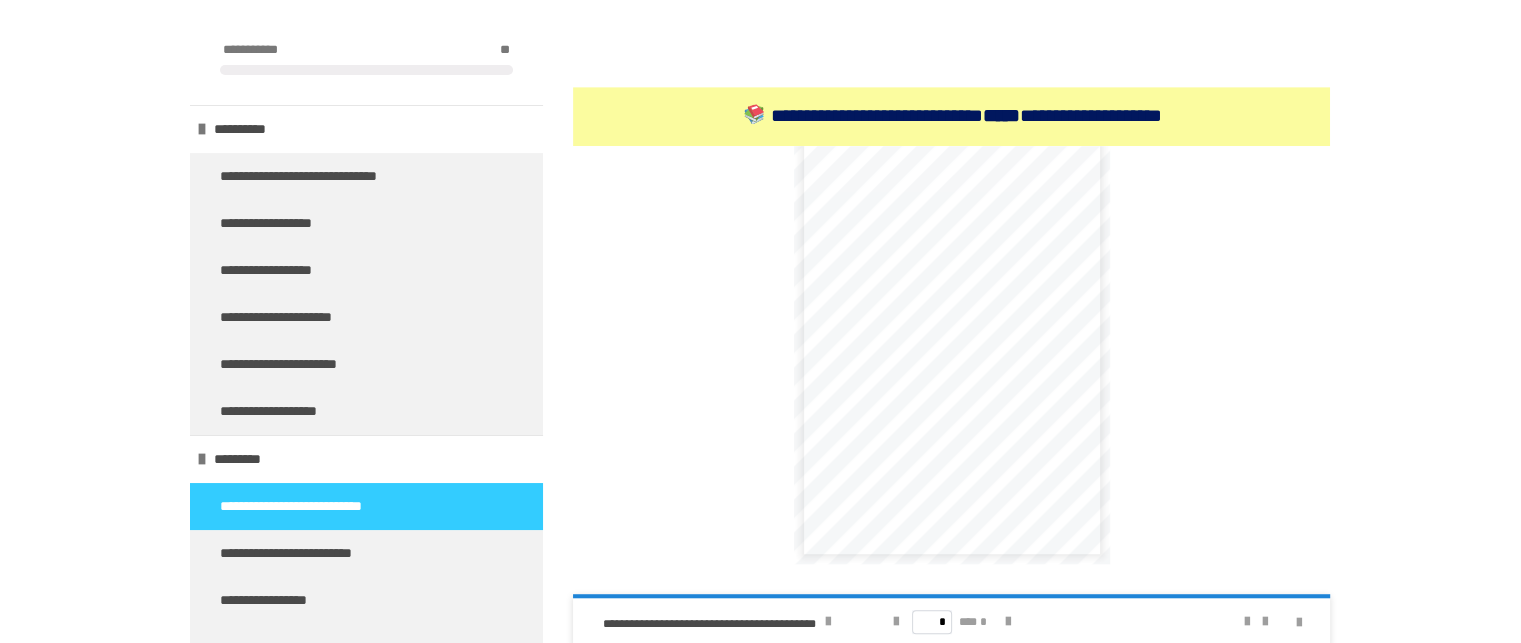click on "**********" at bounding box center (952, 422) 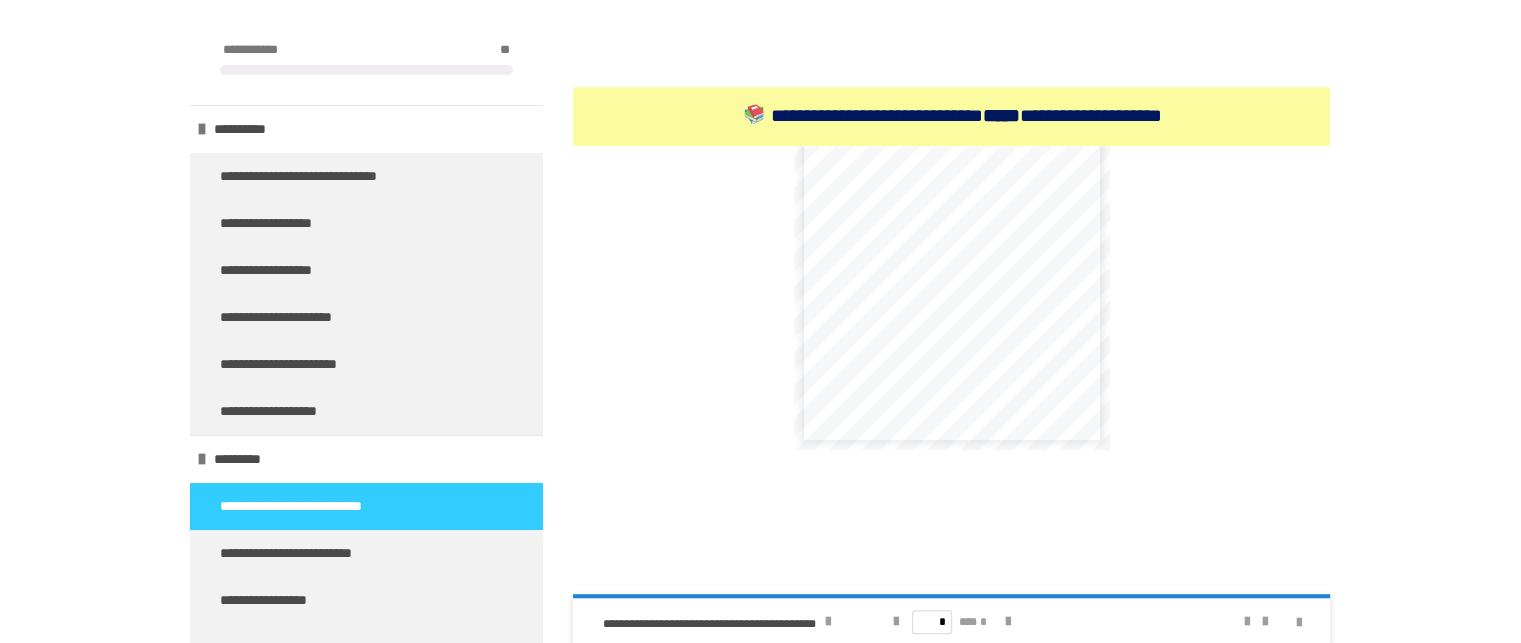 scroll, scrollTop: 164, scrollLeft: 0, axis: vertical 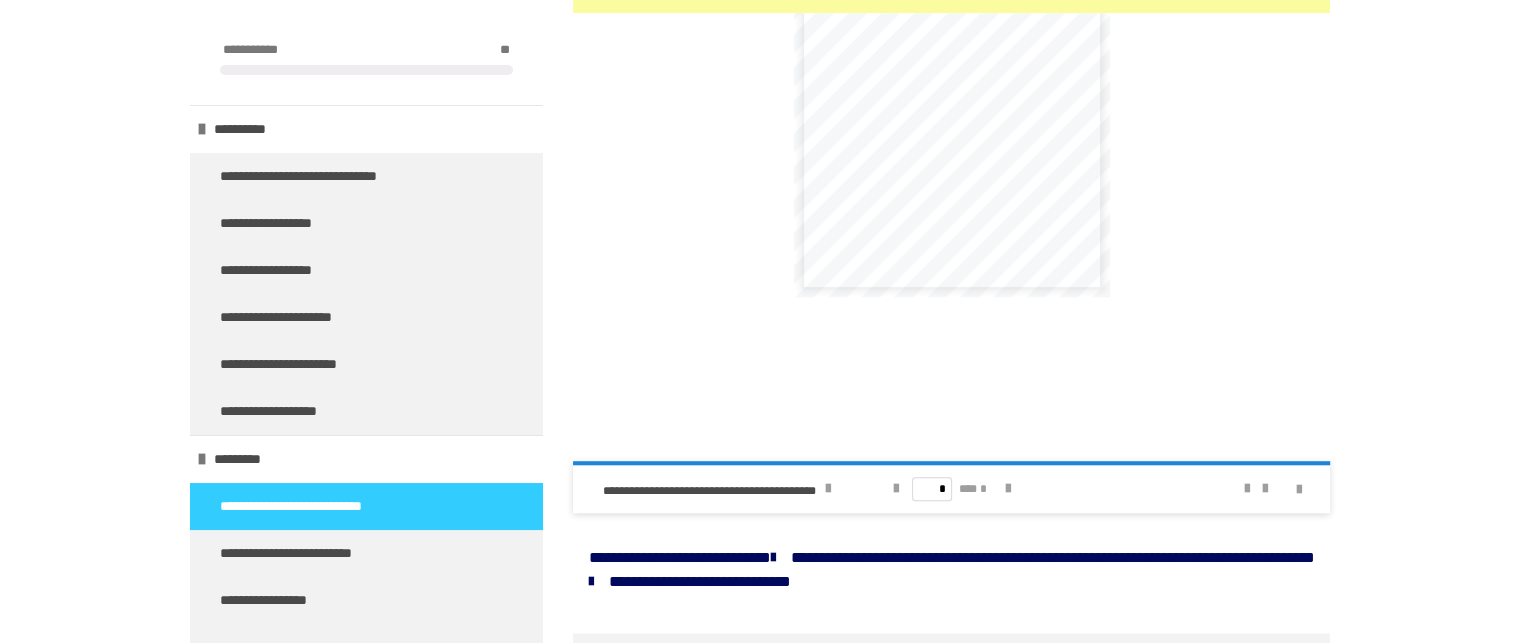 click on "* *** *" at bounding box center [952, 489] 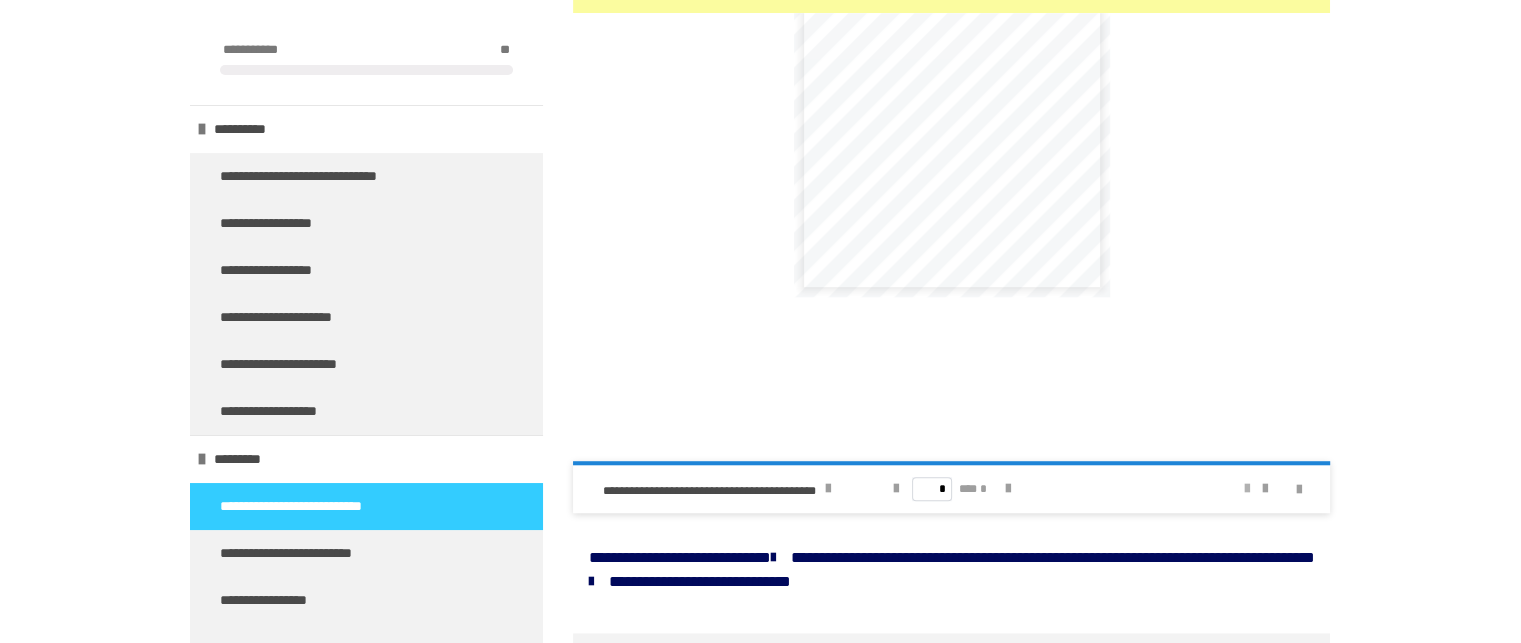 click at bounding box center (1246, 489) 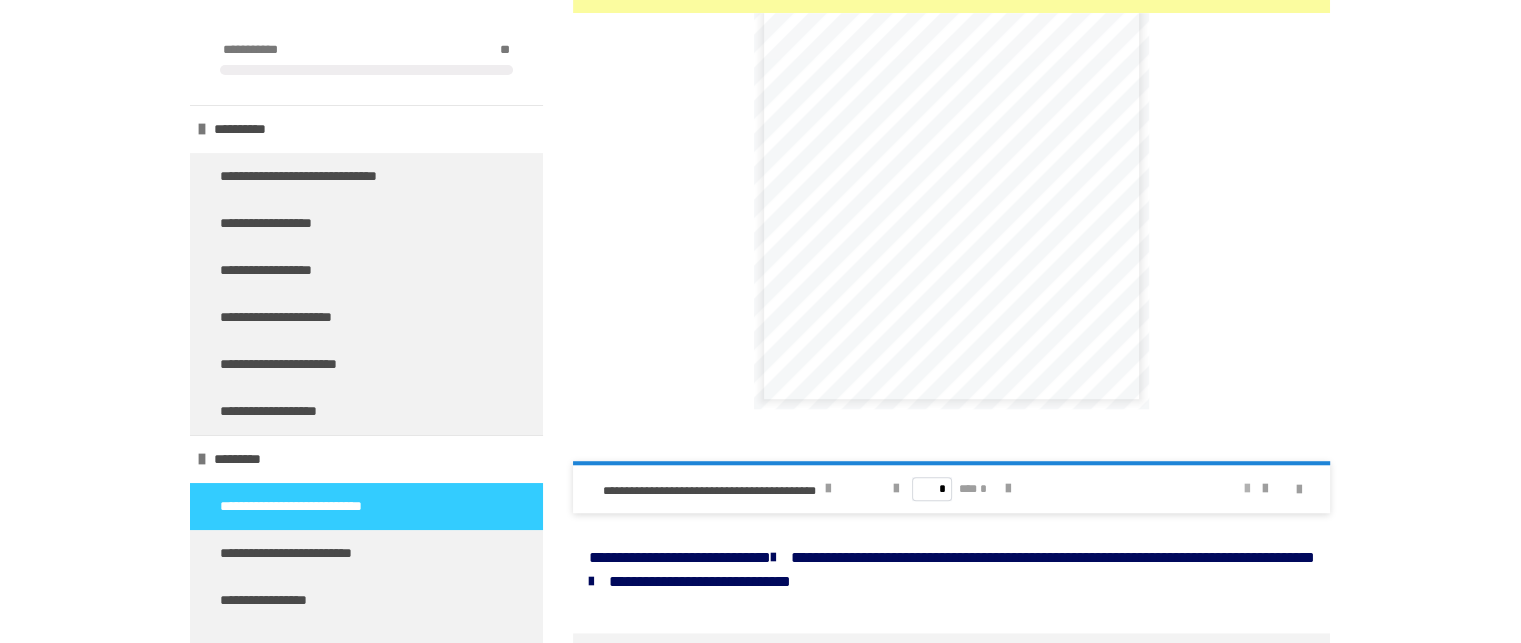 click at bounding box center (1246, 489) 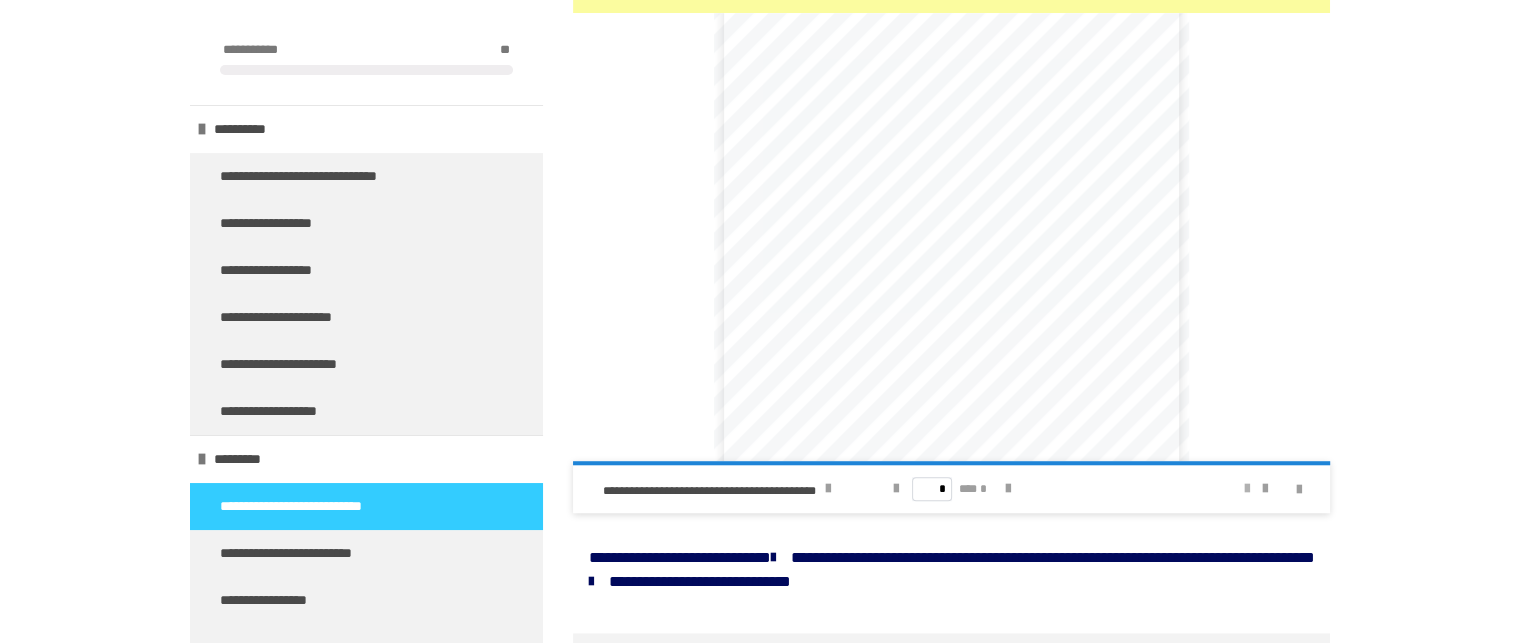 click at bounding box center (1246, 489) 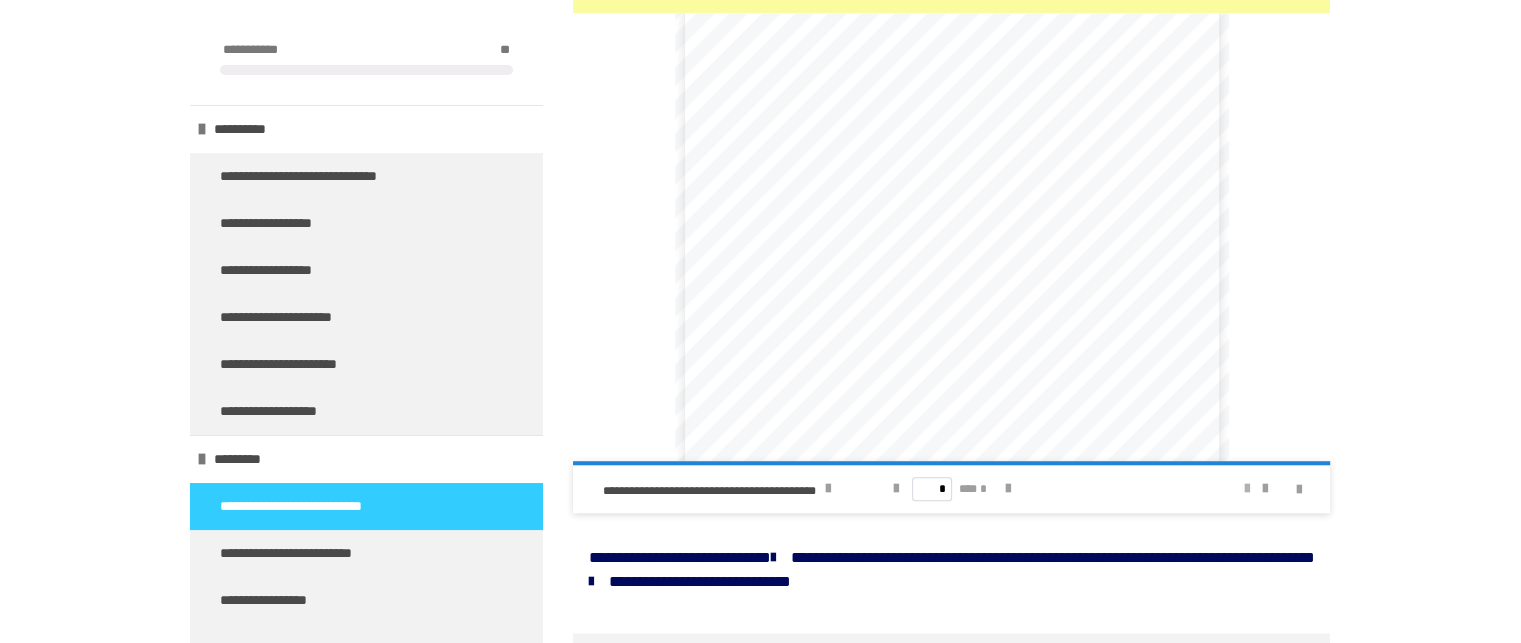 click at bounding box center [1246, 489] 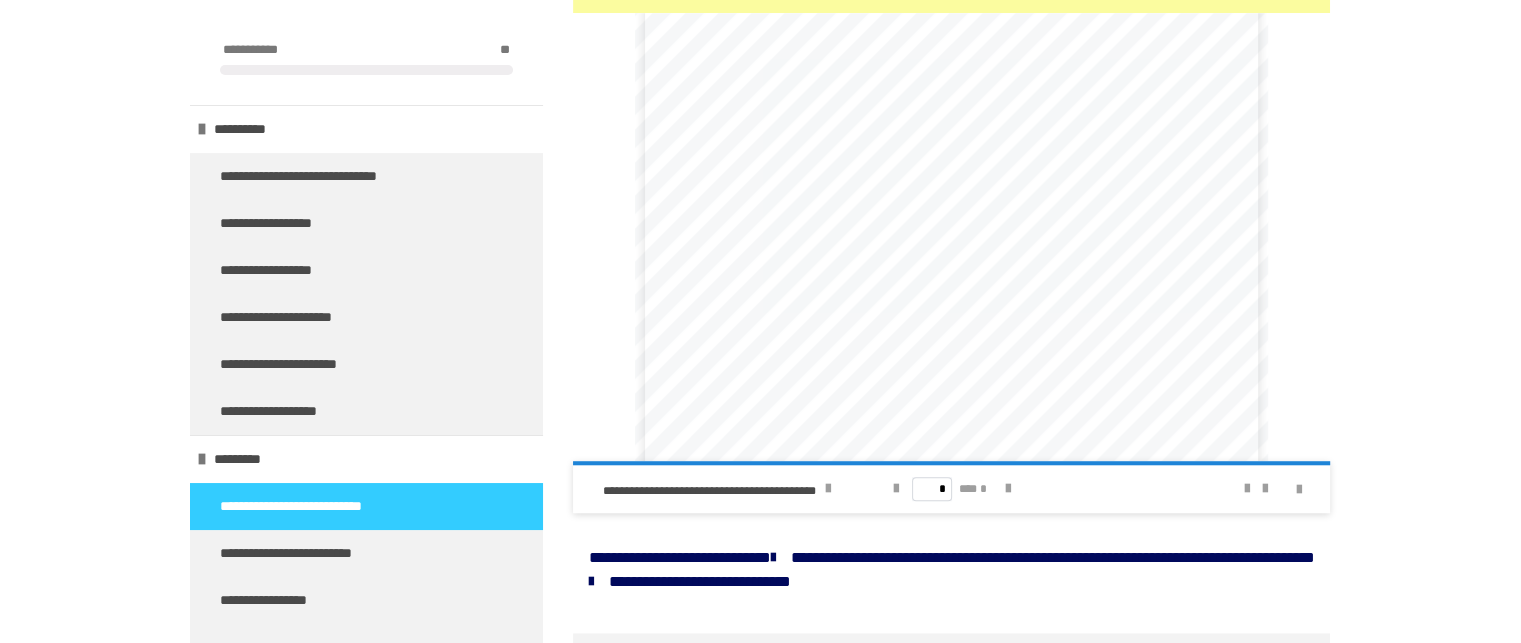 scroll, scrollTop: 31, scrollLeft: 0, axis: vertical 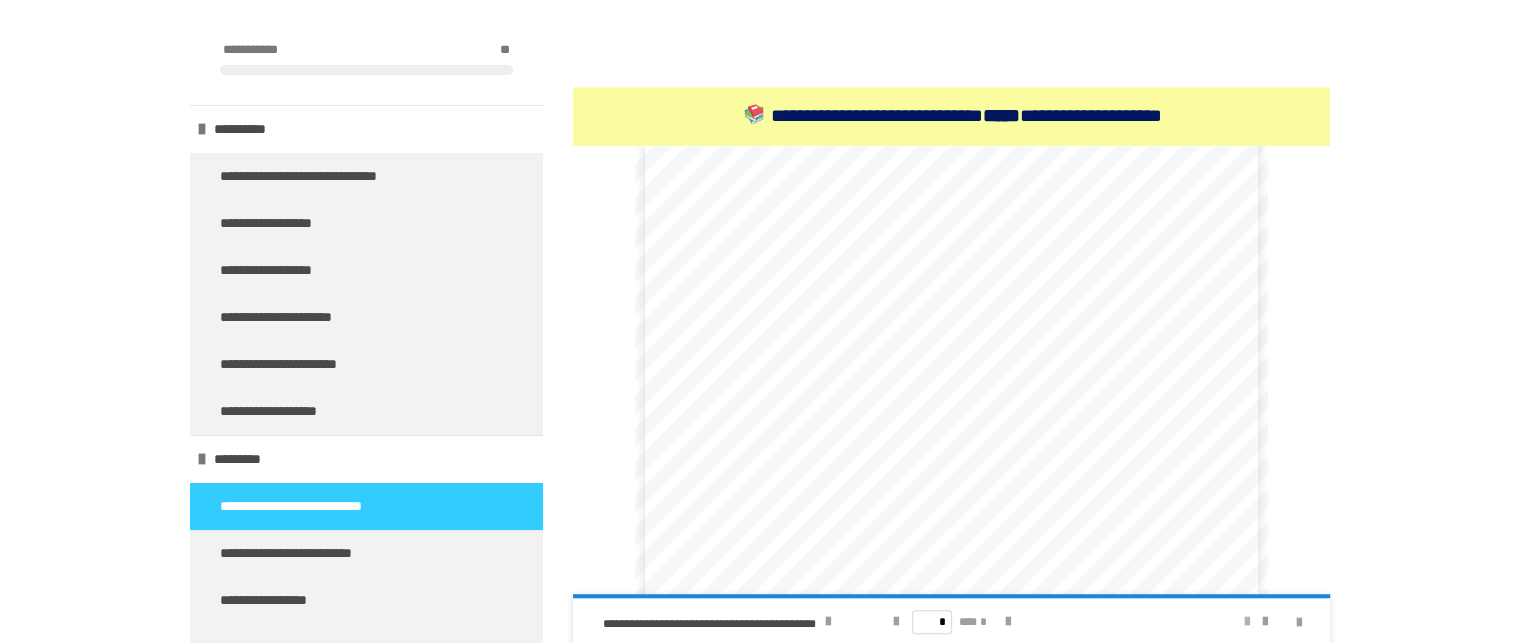 click at bounding box center [1246, 622] 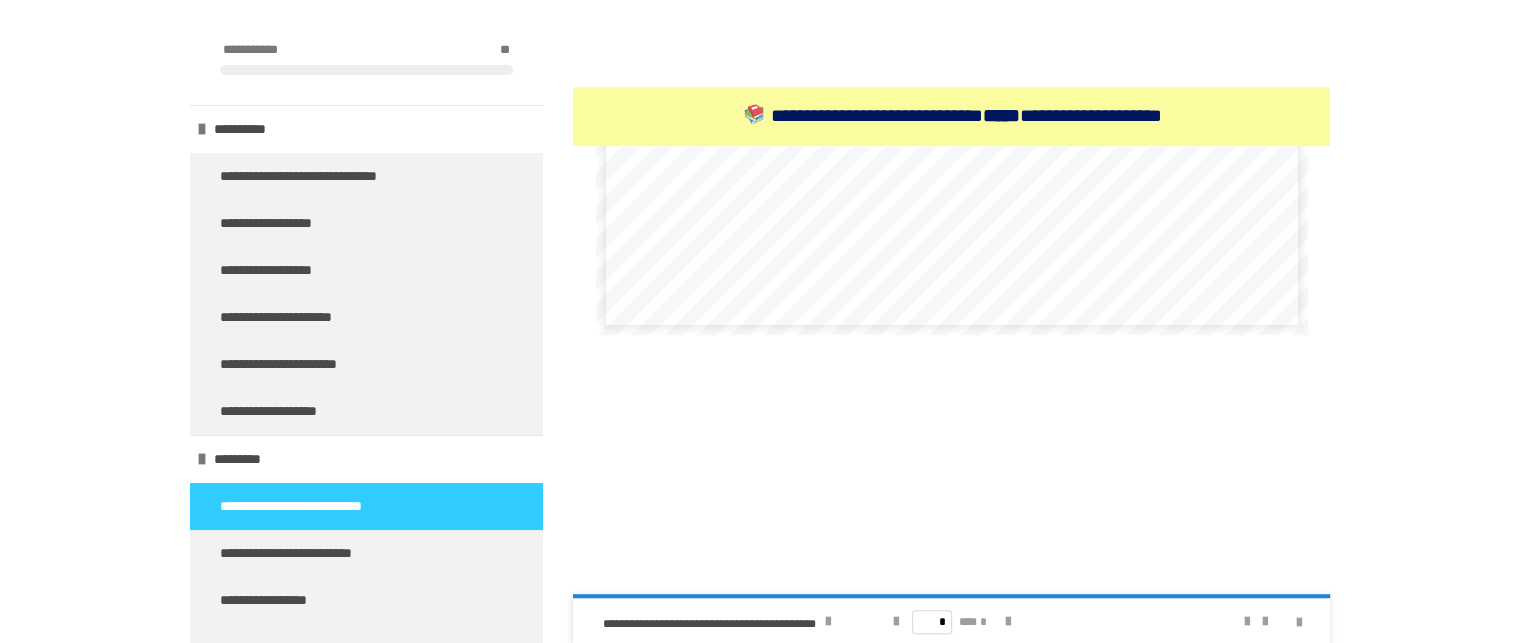 scroll, scrollTop: 824, scrollLeft: 0, axis: vertical 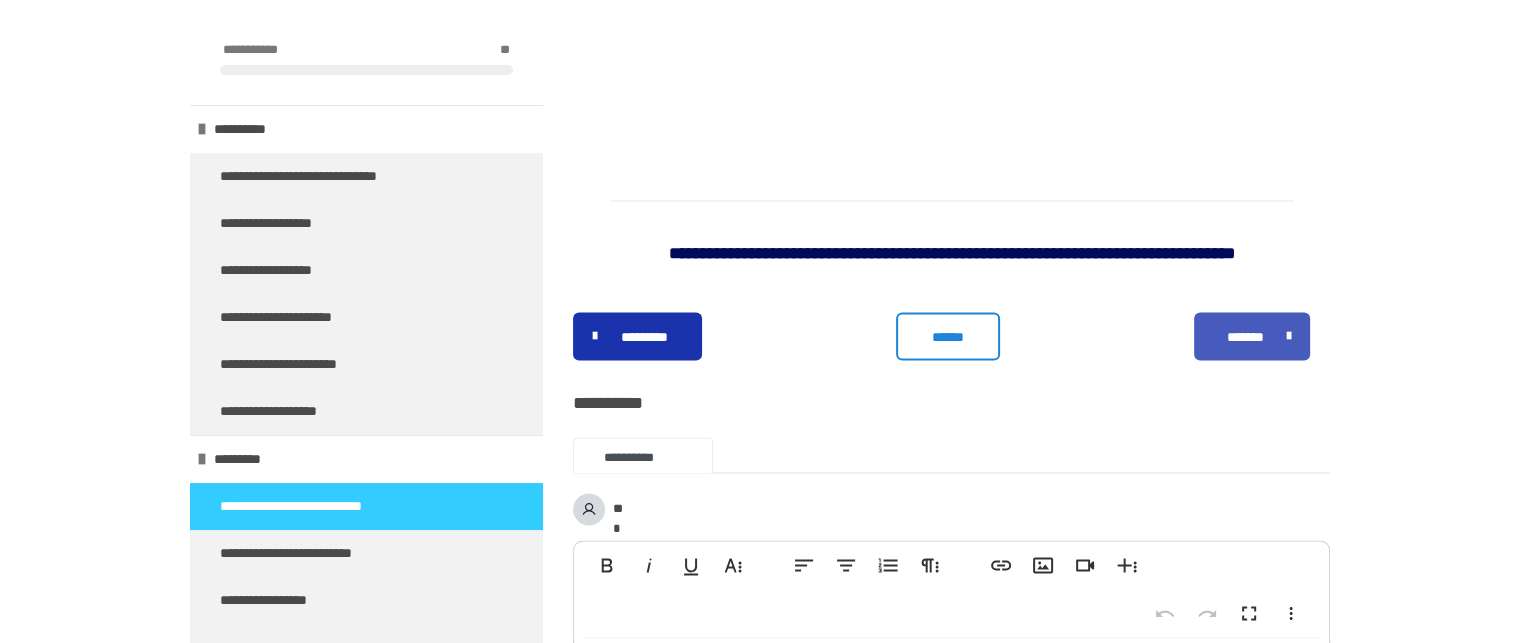 click on "*******" at bounding box center (1245, 337) 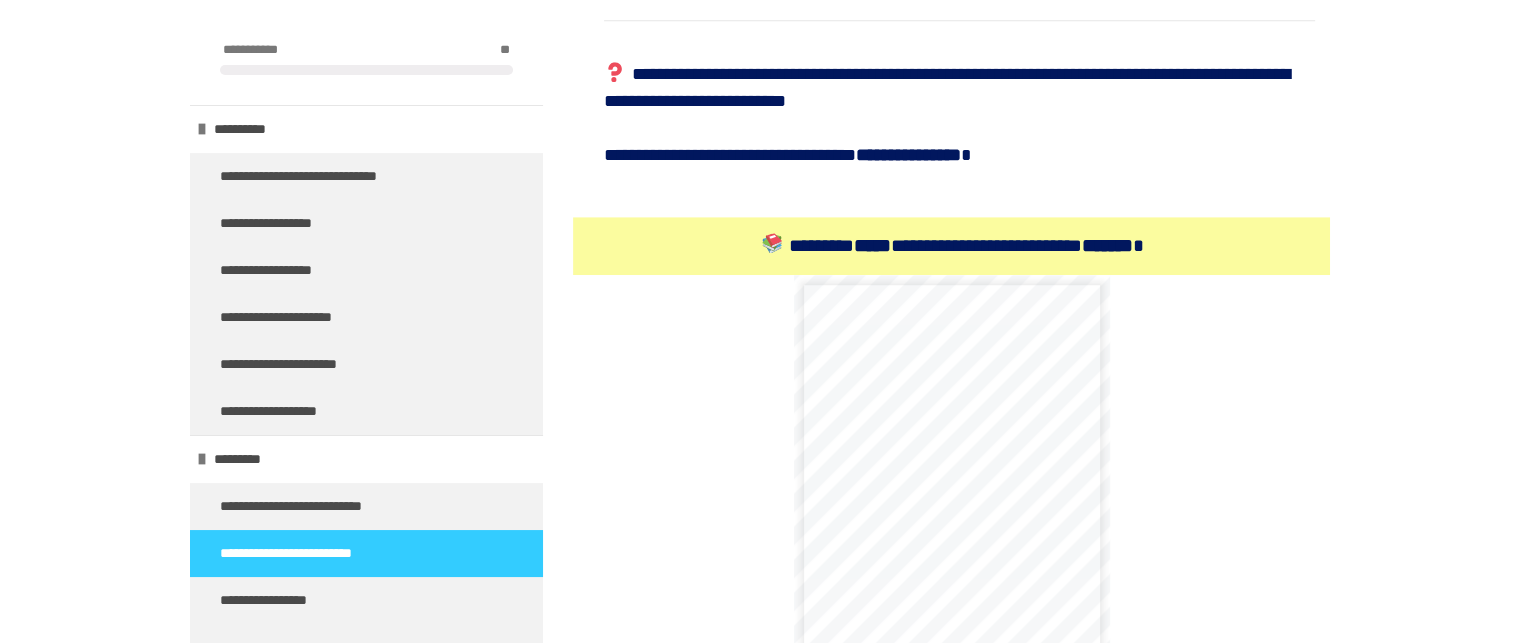 scroll, scrollTop: 1466, scrollLeft: 0, axis: vertical 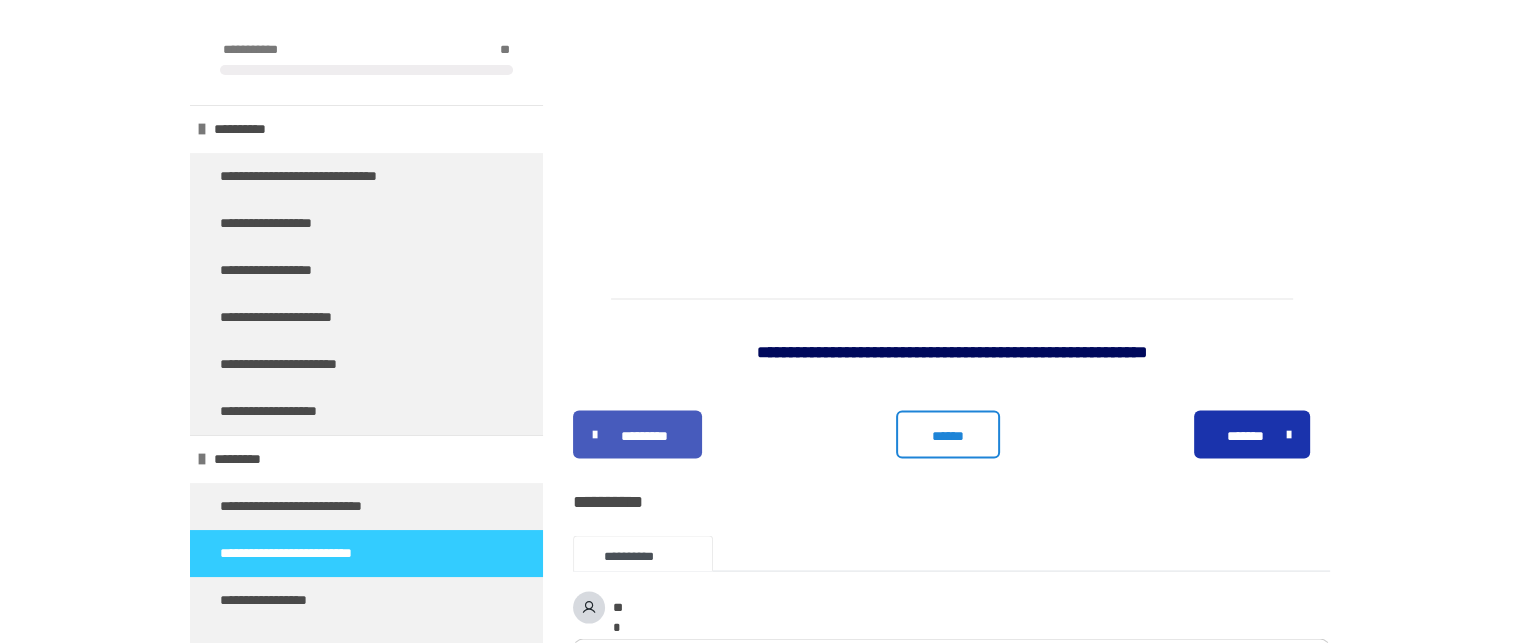 click on "*********" at bounding box center [637, 435] 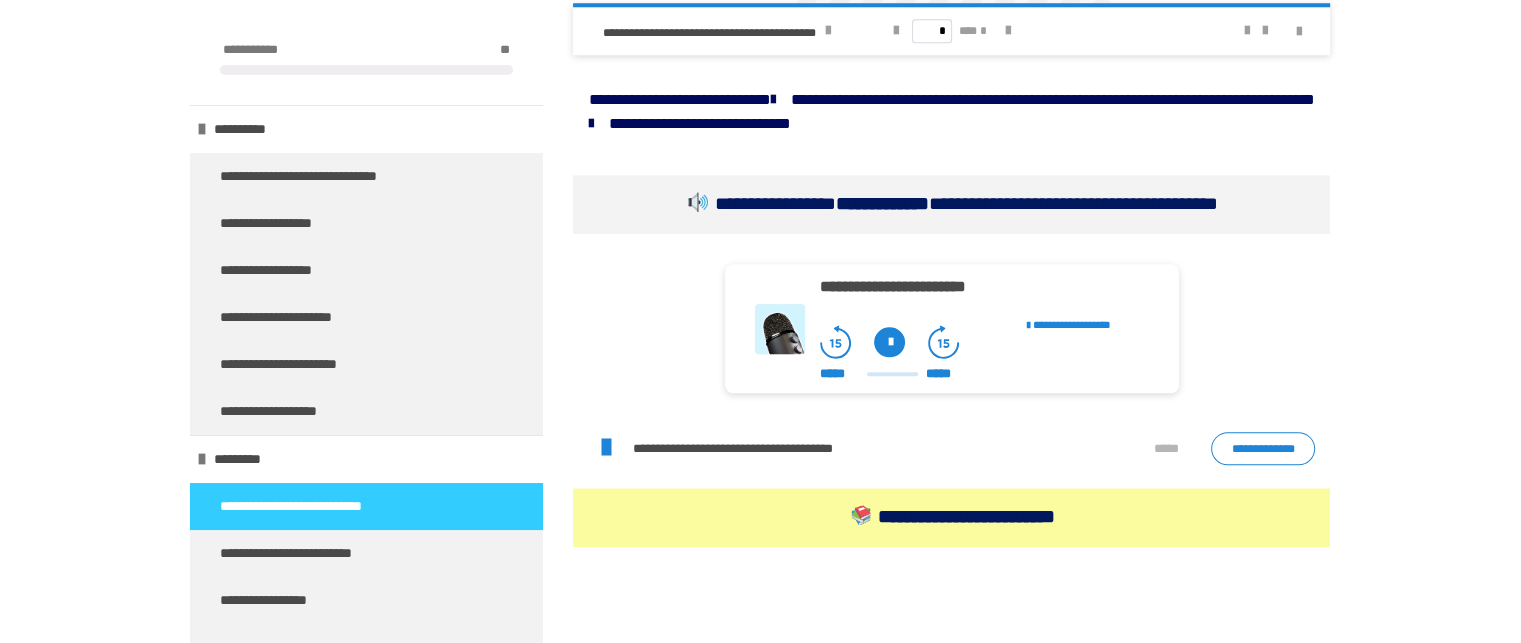 scroll, scrollTop: 1600, scrollLeft: 0, axis: vertical 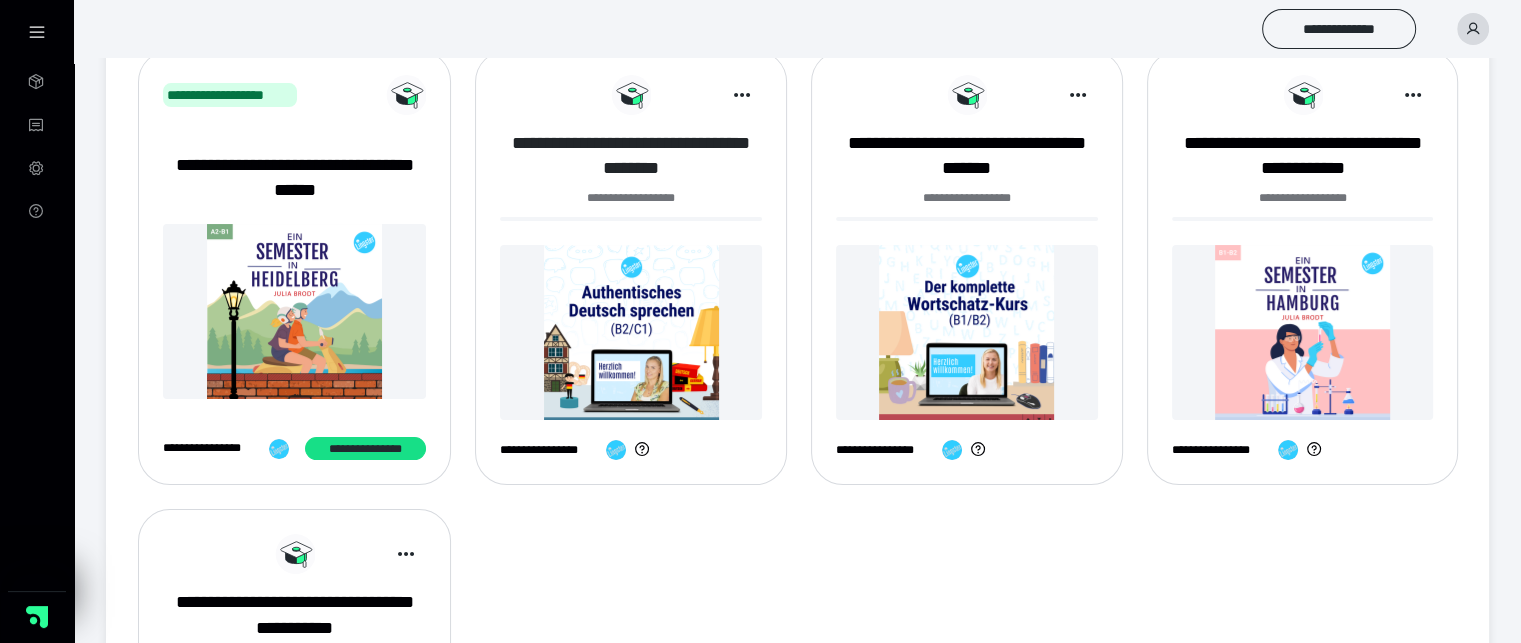 click on "**********" at bounding box center (631, 156) 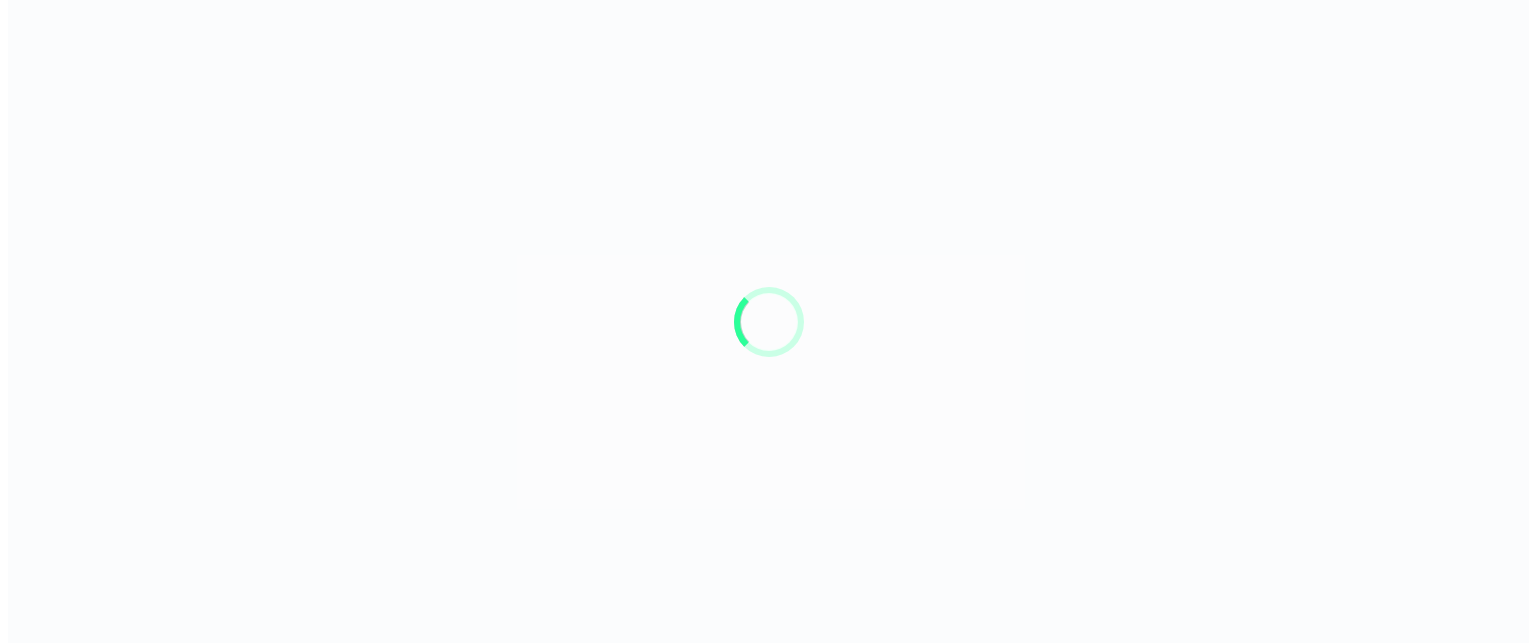 scroll, scrollTop: 0, scrollLeft: 0, axis: both 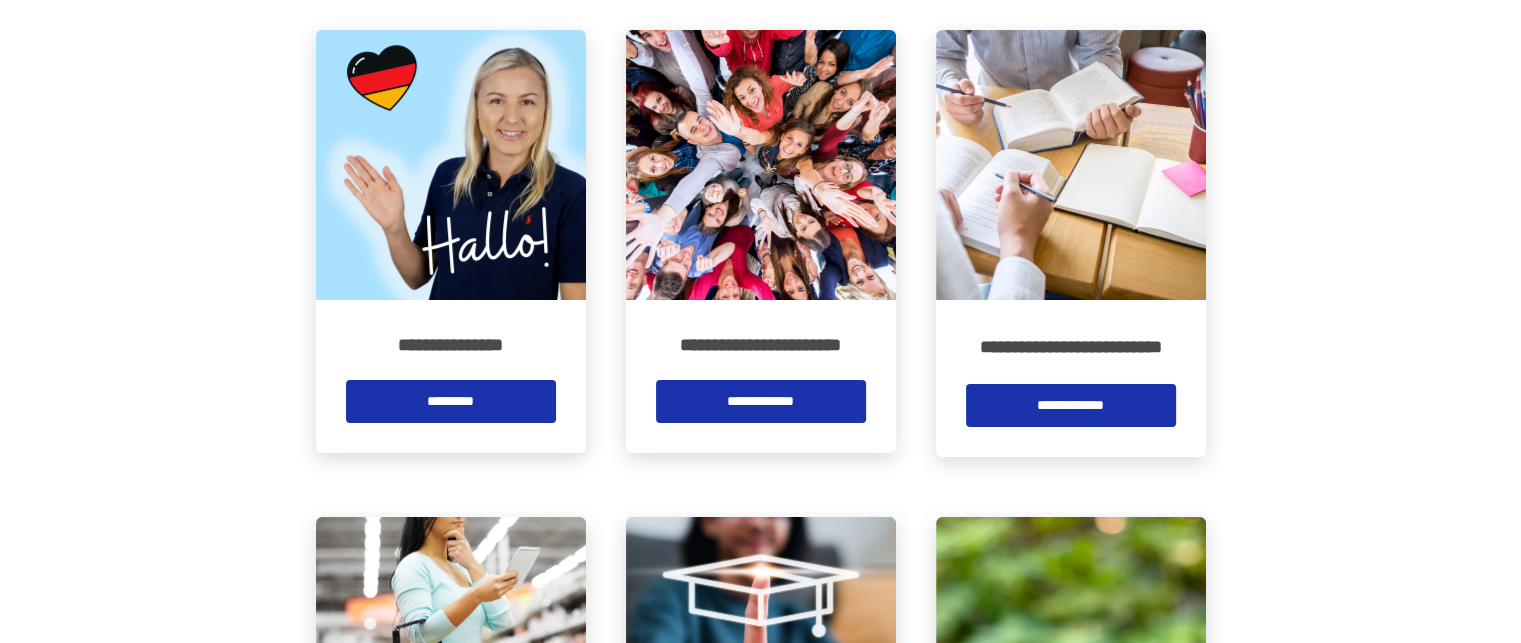 click at bounding box center (761, 165) 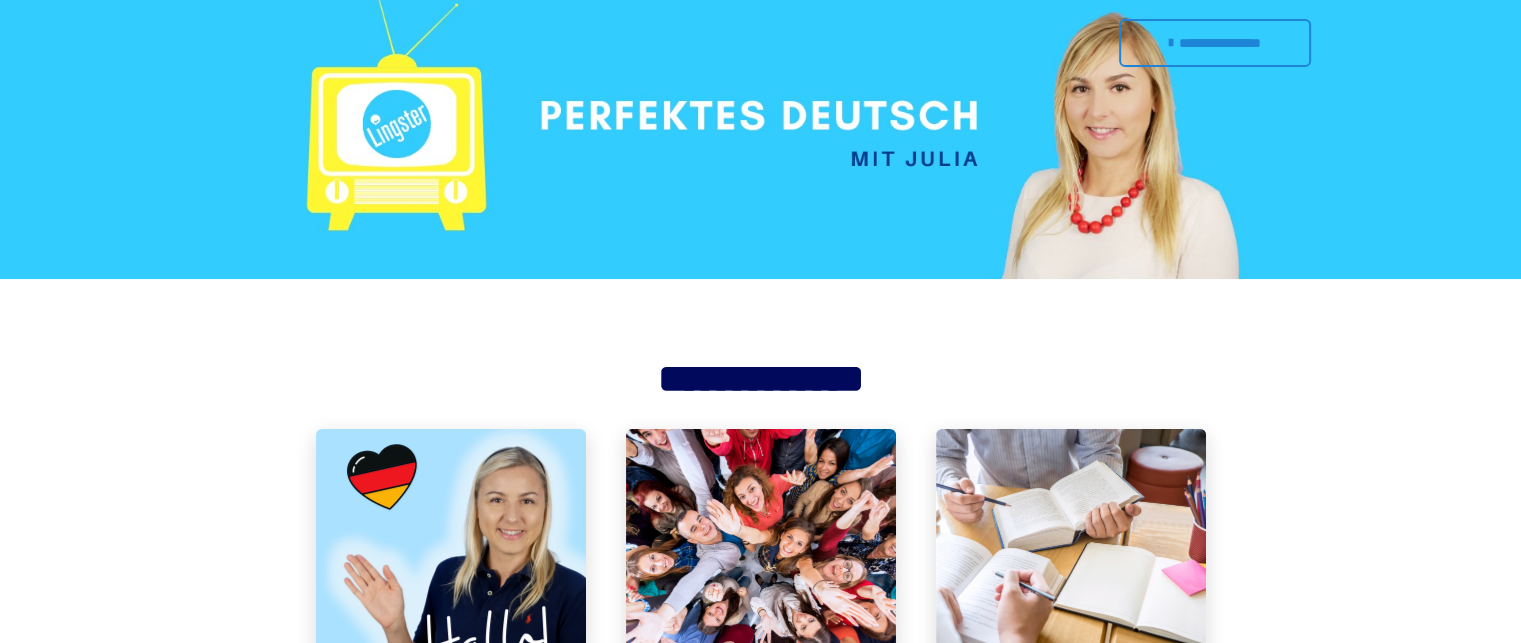 scroll, scrollTop: 0, scrollLeft: 0, axis: both 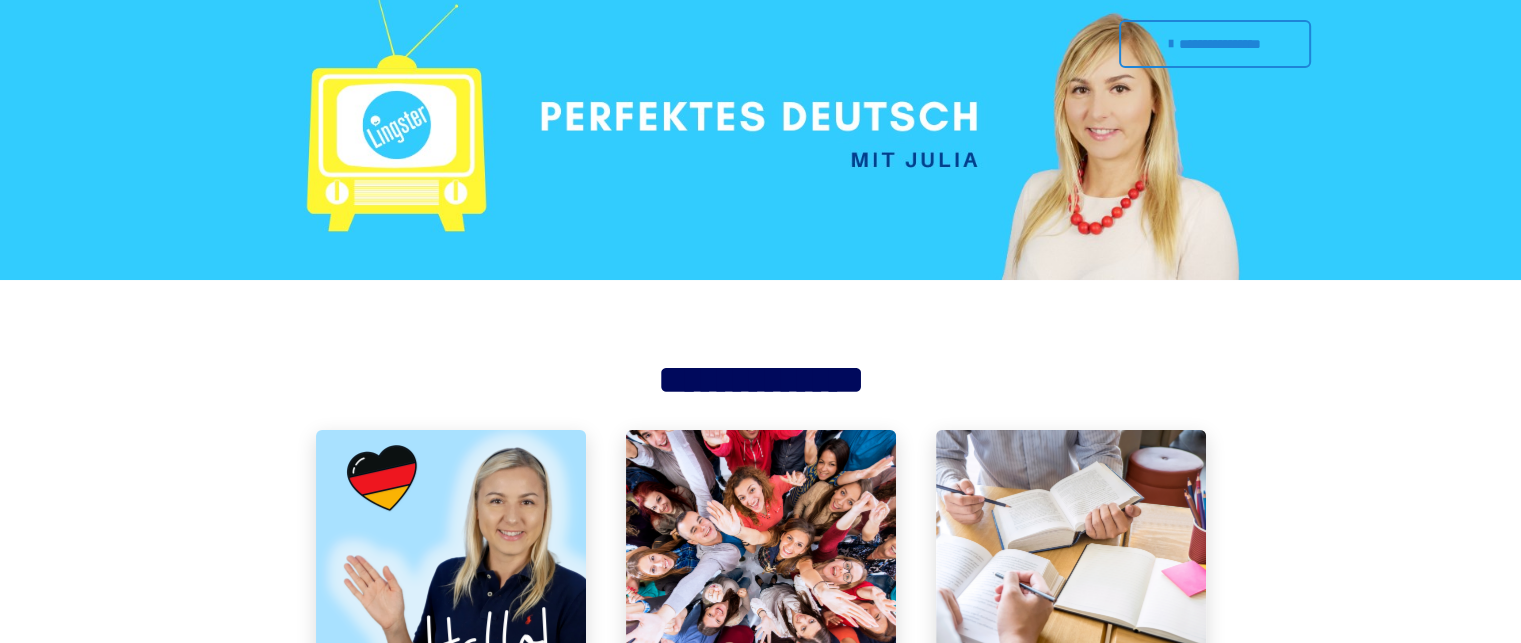 click at bounding box center [761, 565] 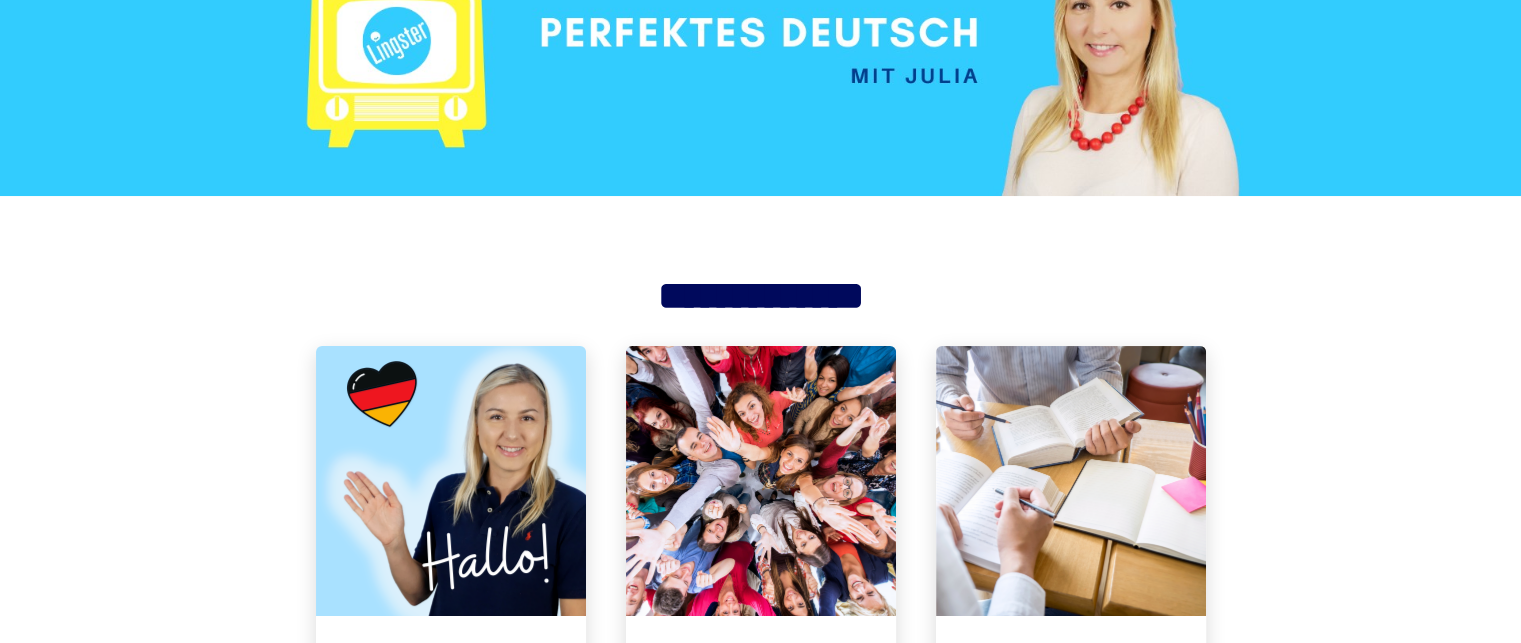 scroll, scrollTop: 0, scrollLeft: 0, axis: both 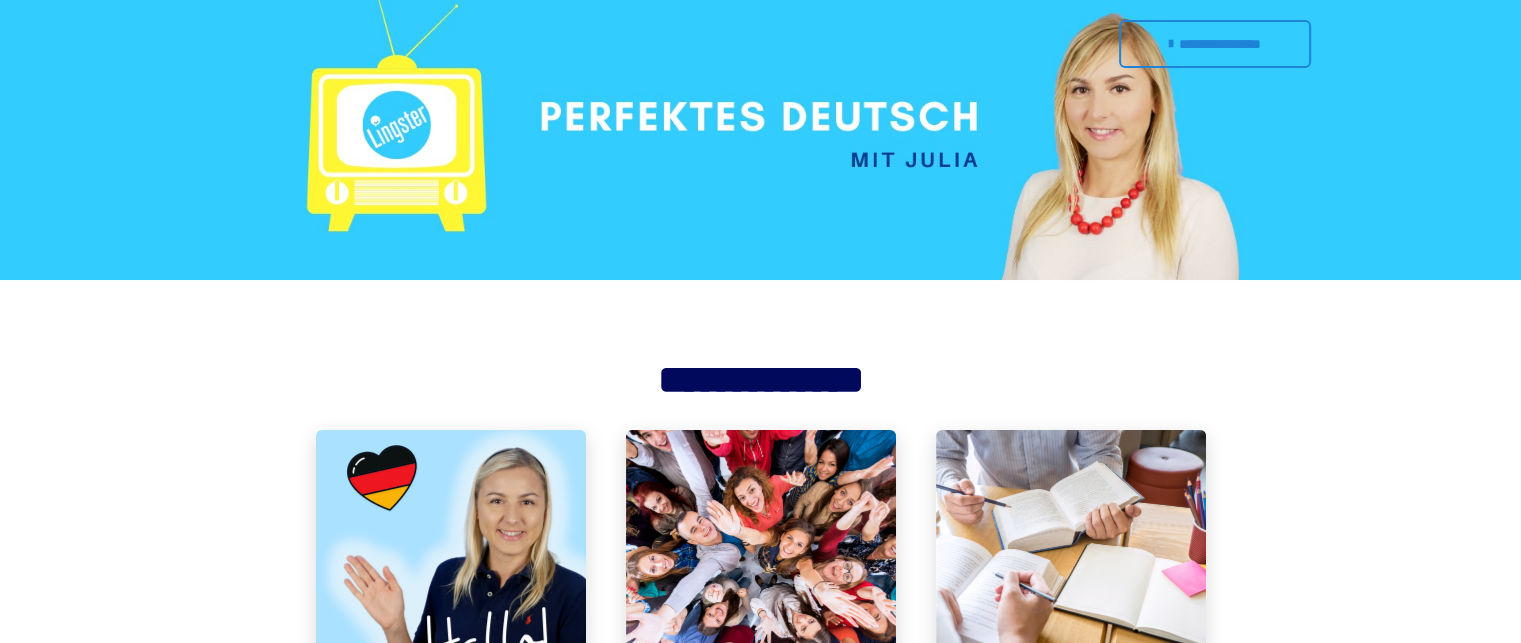 click at bounding box center (761, 565) 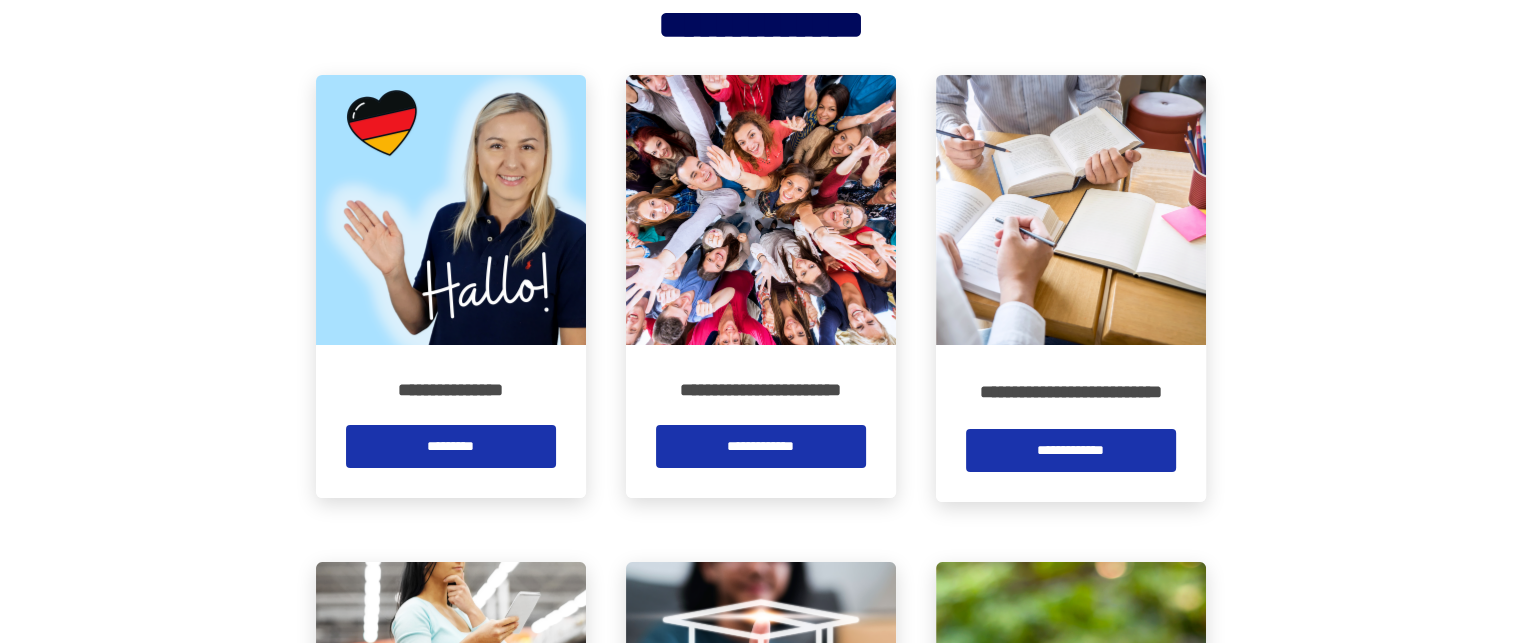 scroll, scrollTop: 533, scrollLeft: 0, axis: vertical 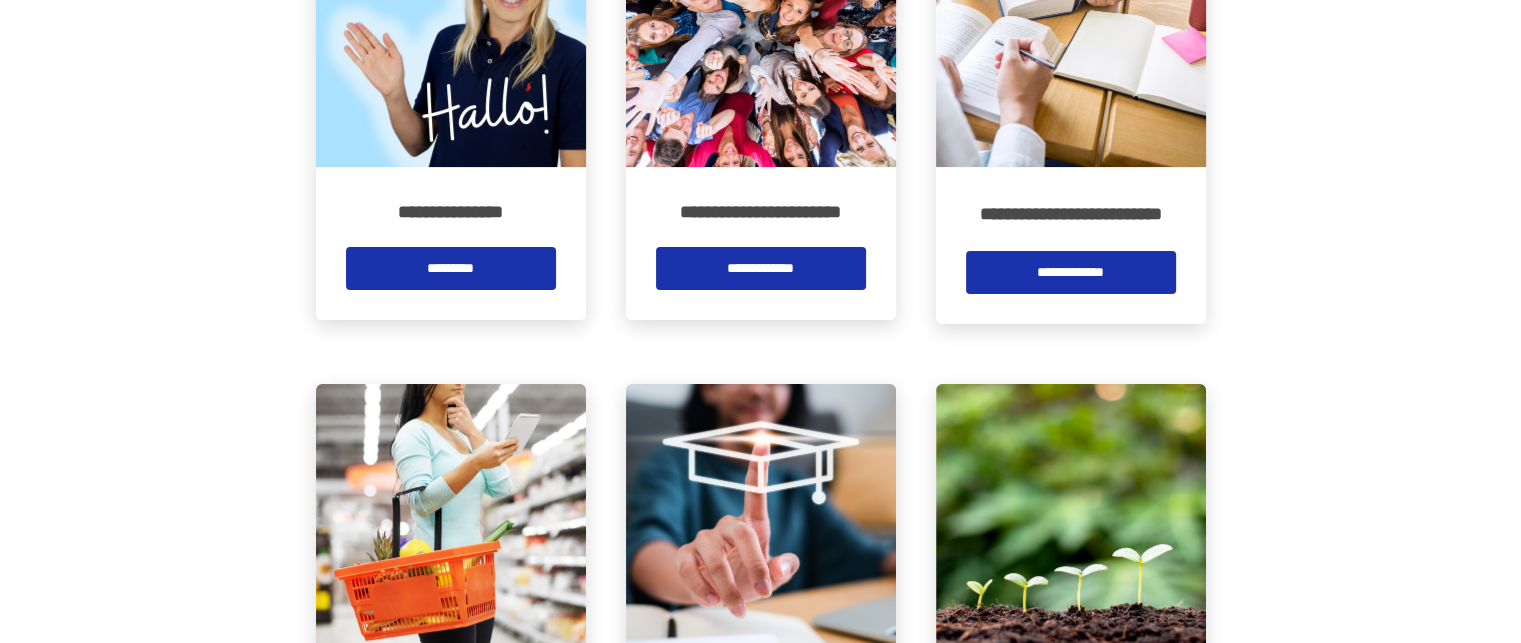 click on "**********" at bounding box center [761, 212] 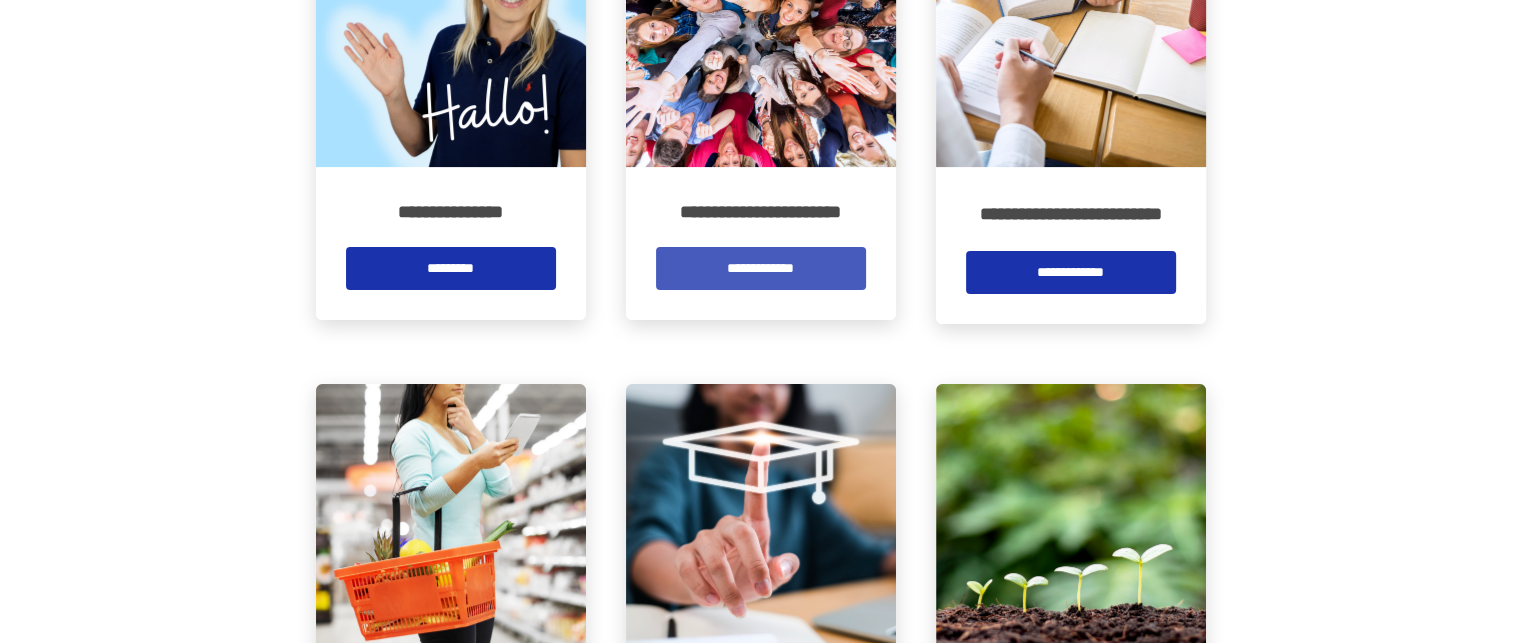 click on "**********" at bounding box center [761, 268] 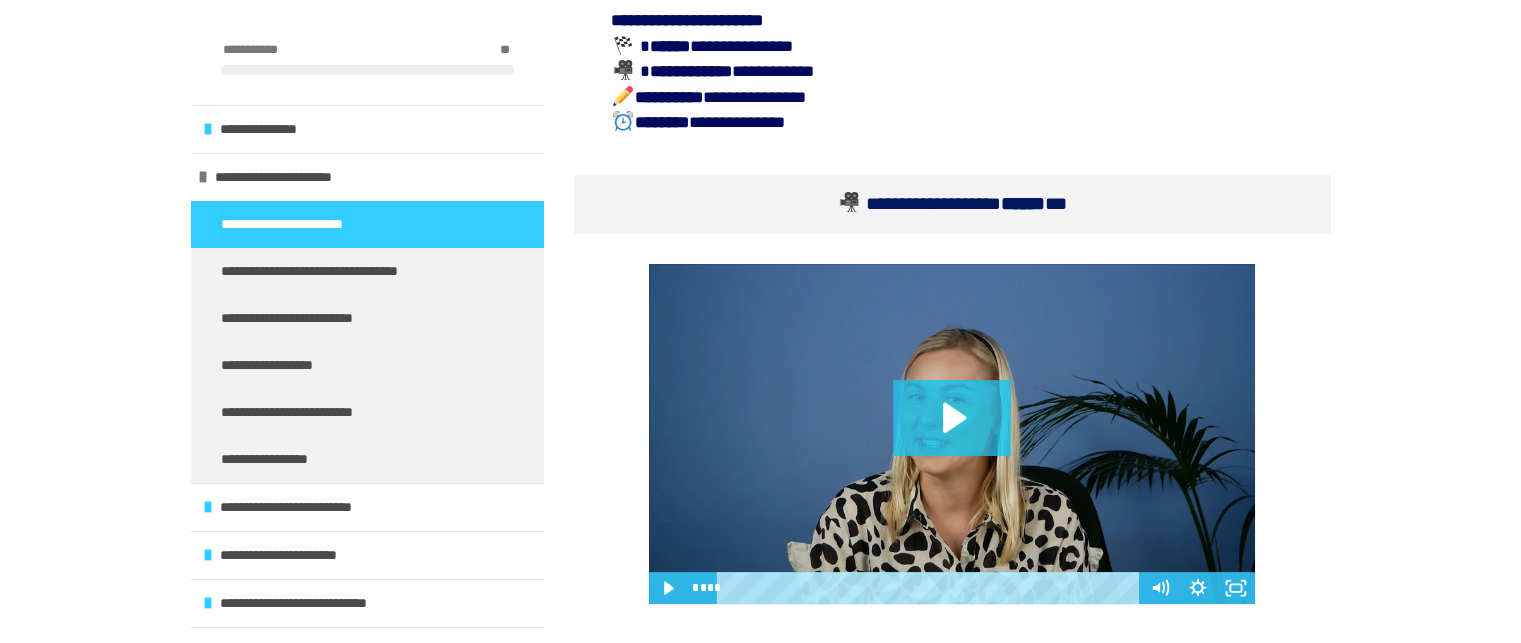 scroll, scrollTop: 533, scrollLeft: 0, axis: vertical 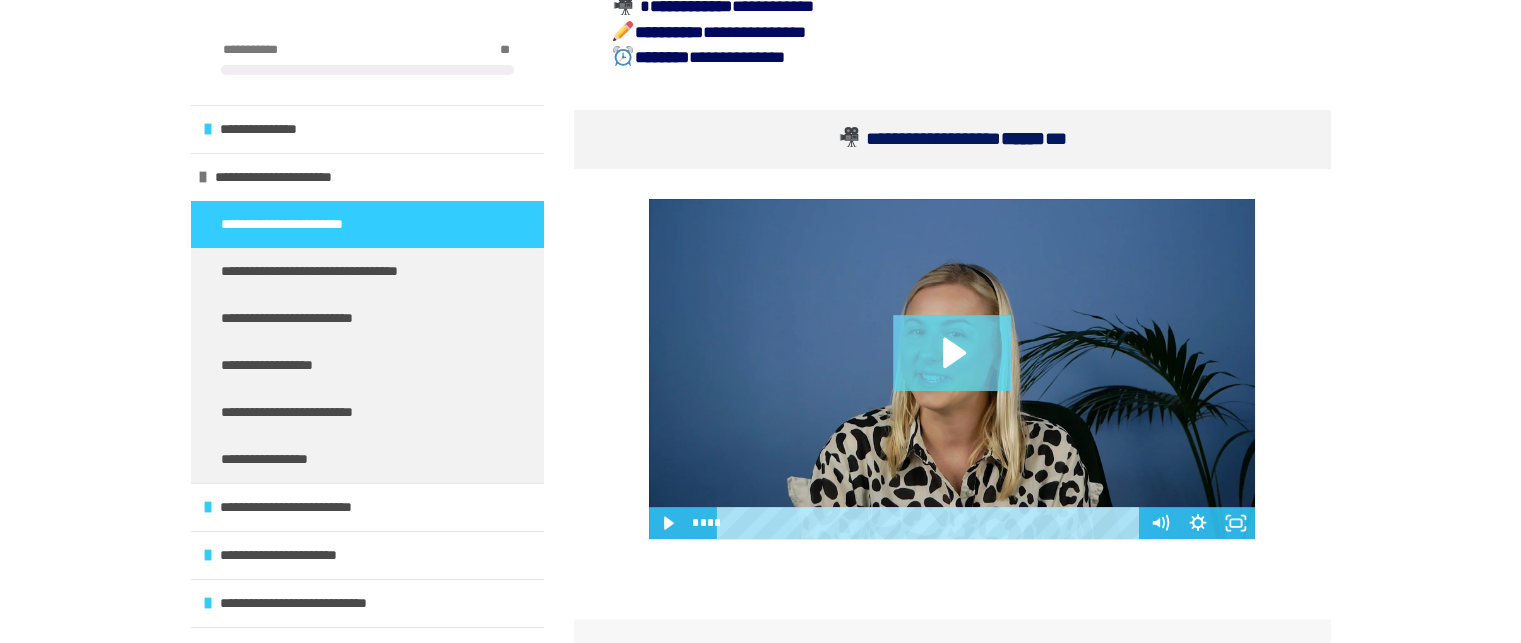 click 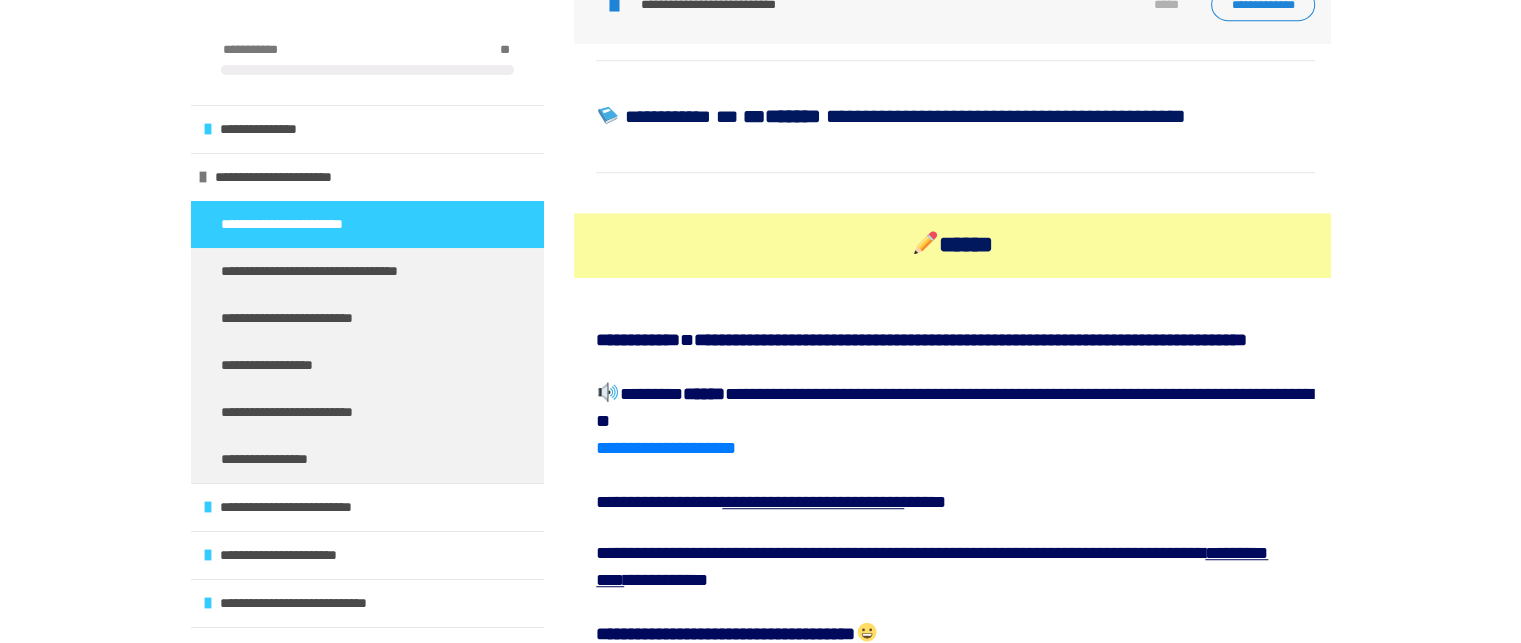 scroll, scrollTop: 1333, scrollLeft: 0, axis: vertical 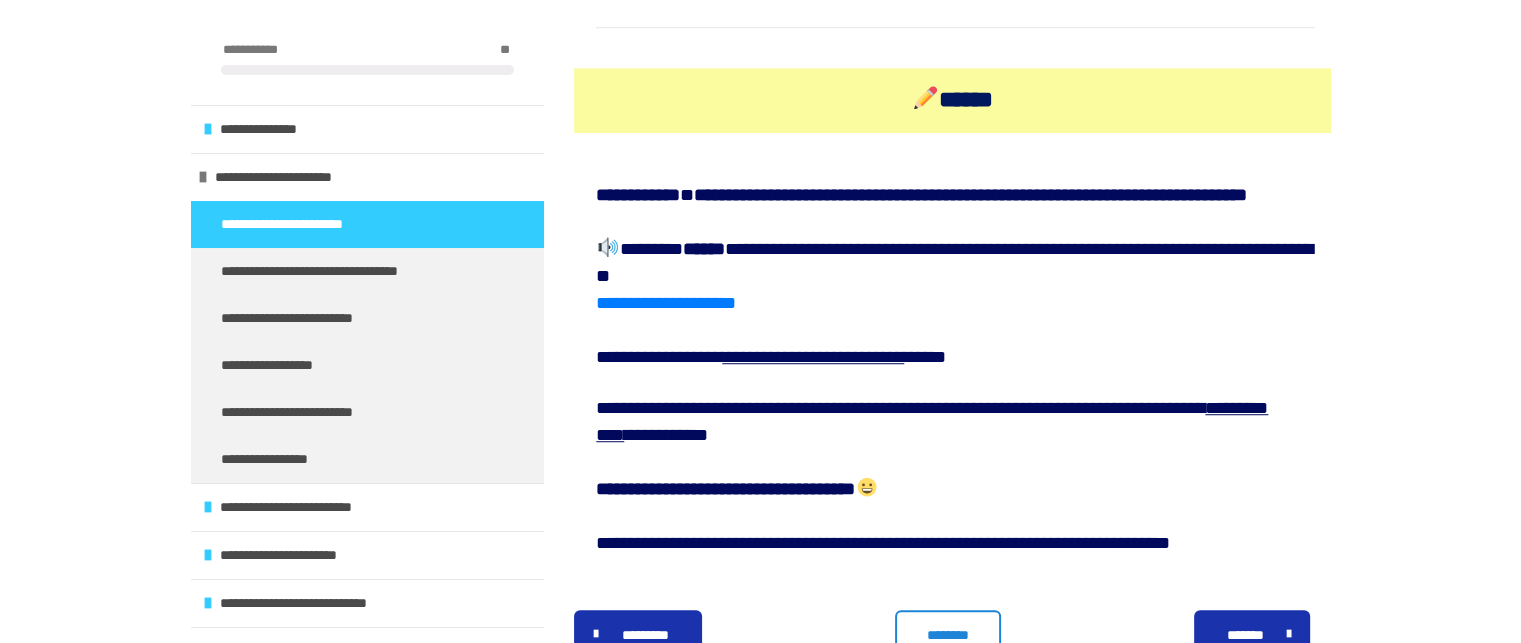 click on "**********" at bounding box center [761, 49236] 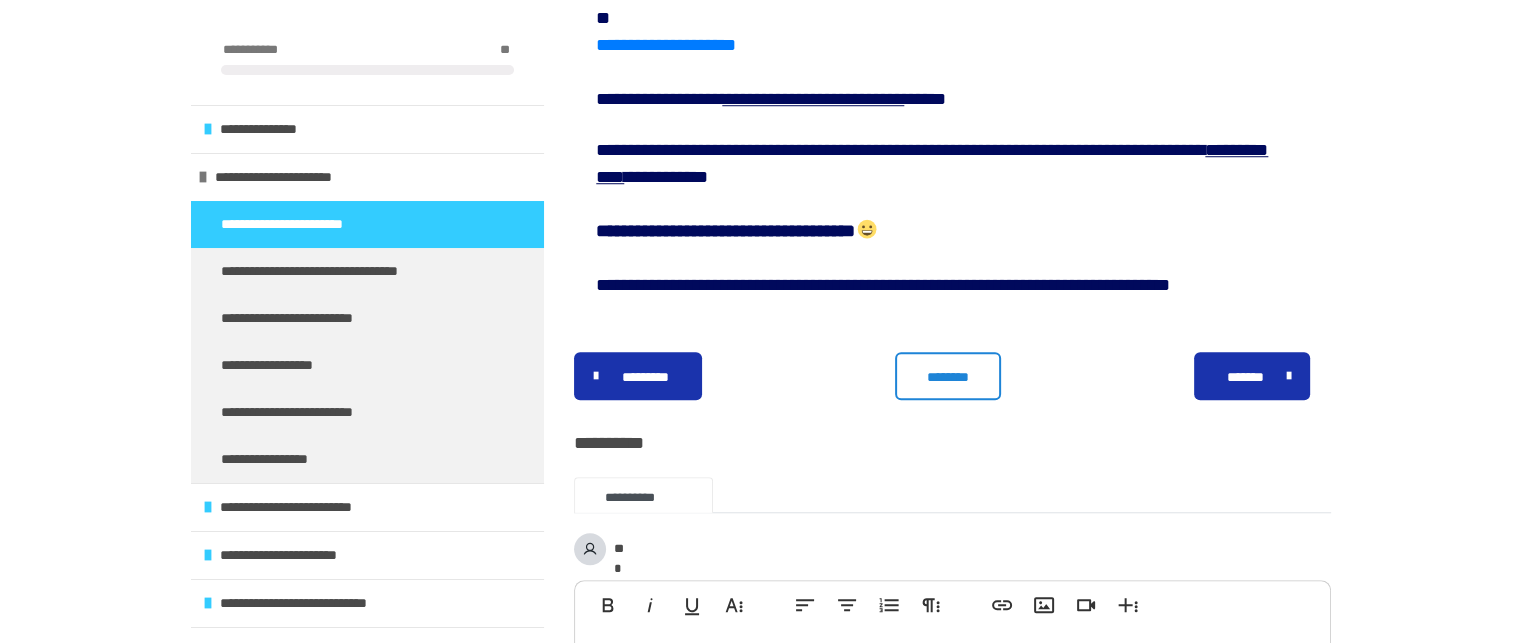 scroll, scrollTop: 1466, scrollLeft: 0, axis: vertical 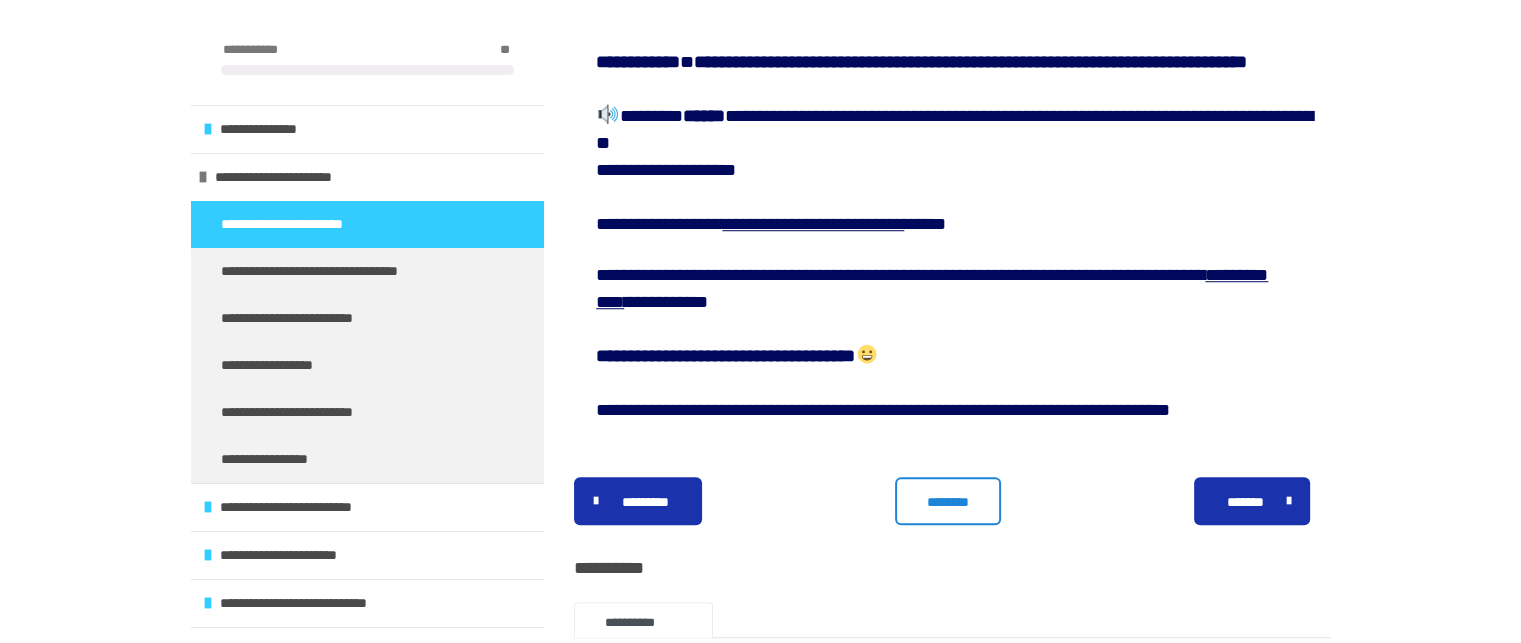 click on "**********" at bounding box center [666, 170] 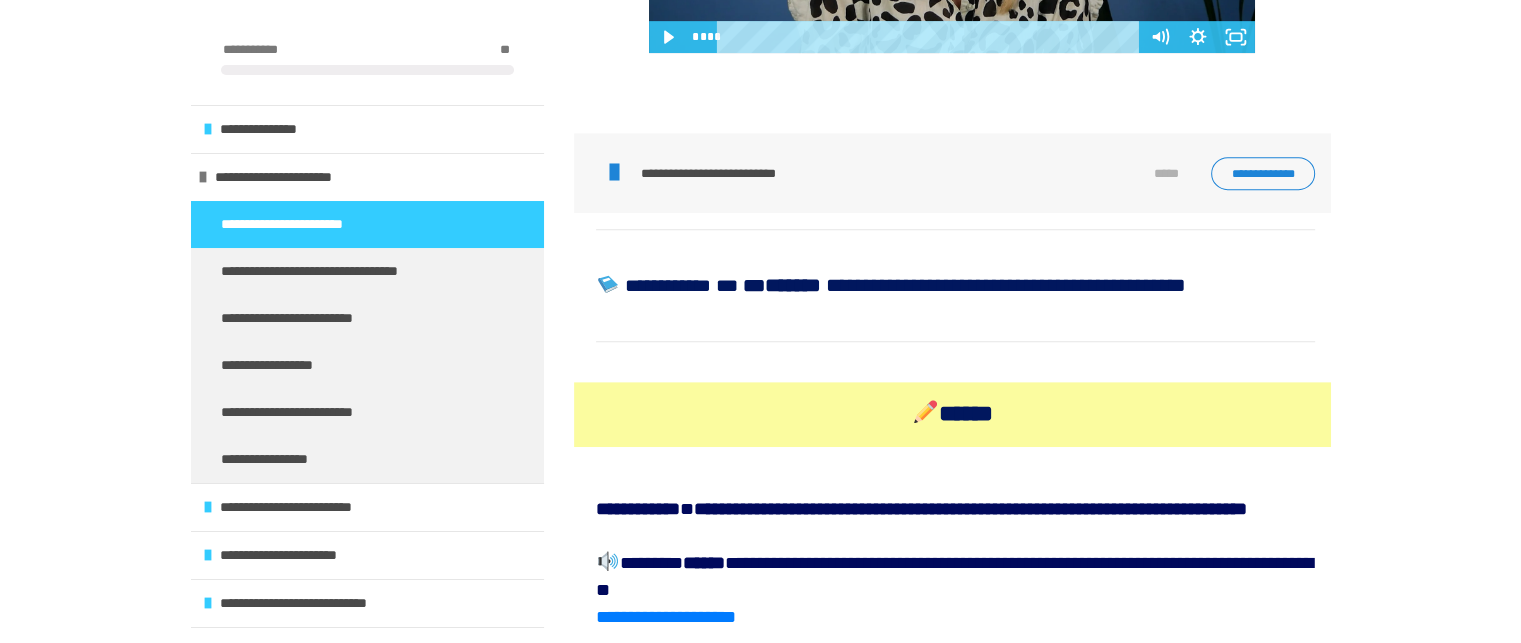 scroll, scrollTop: 1019, scrollLeft: 0, axis: vertical 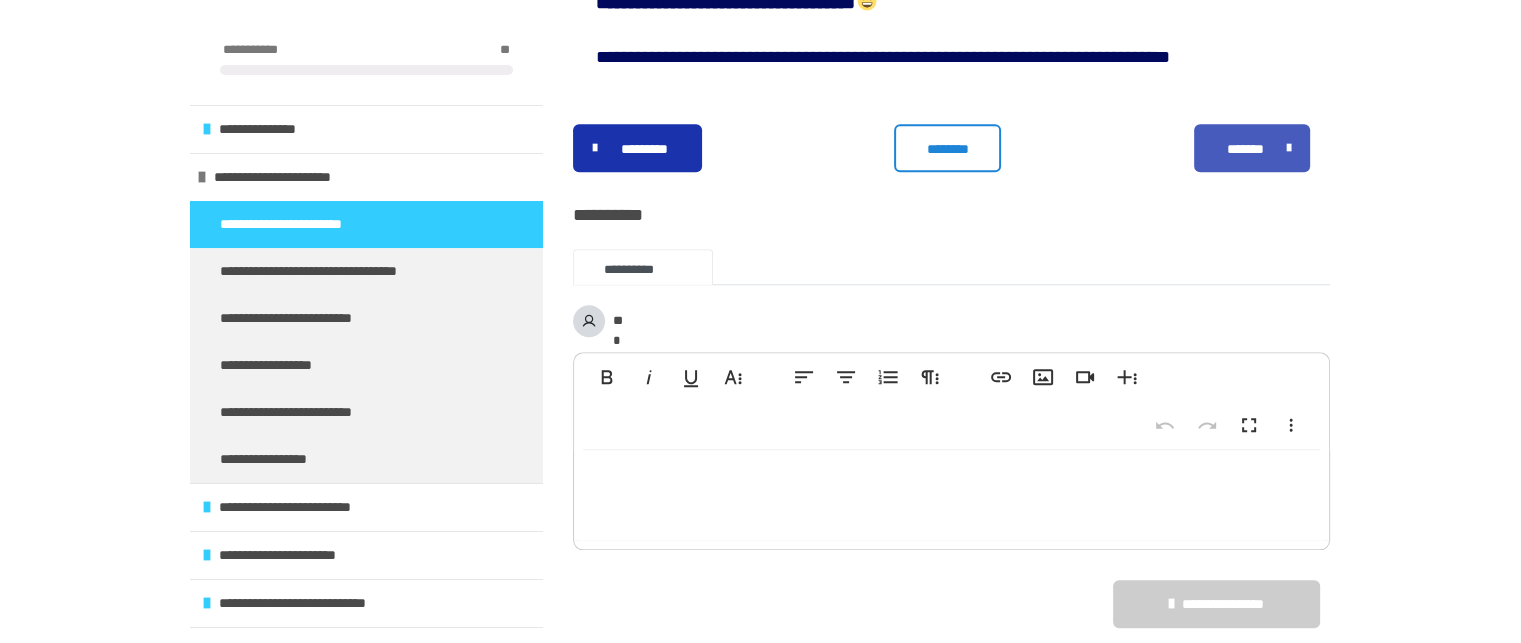 click on "*******" at bounding box center (1245, 149) 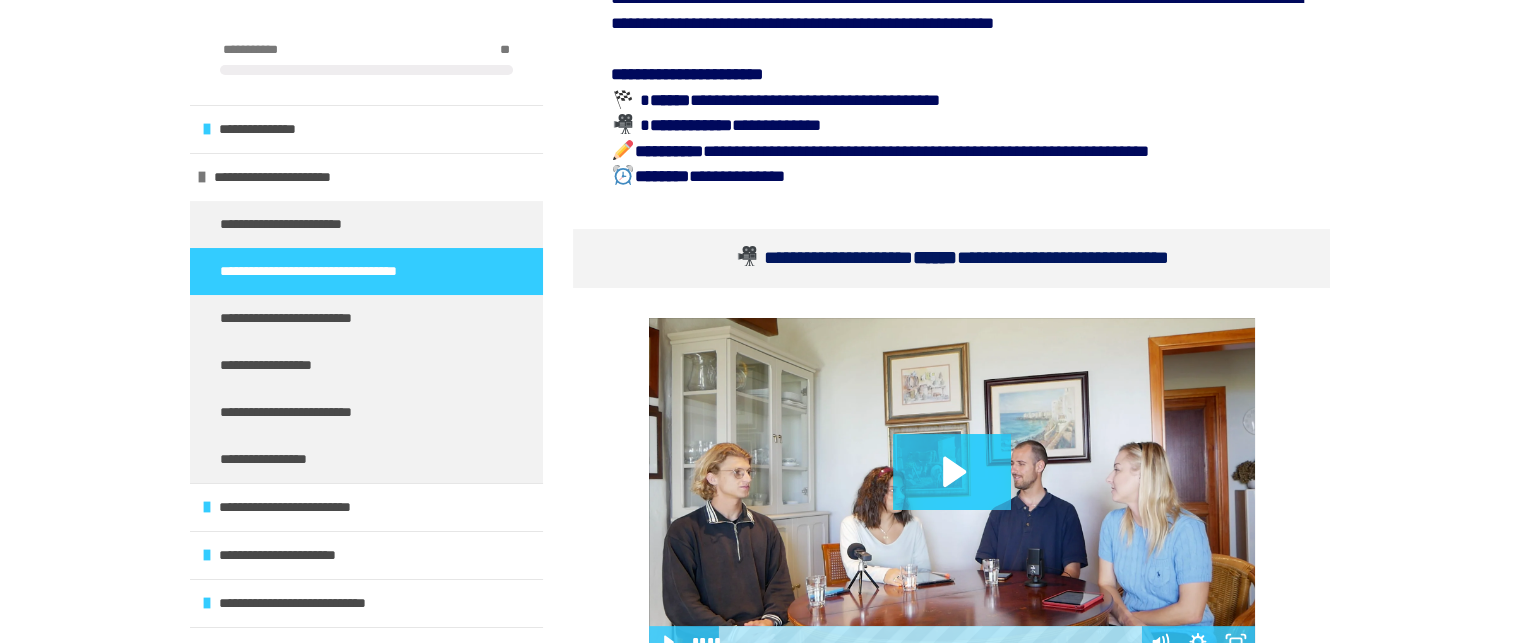 scroll, scrollTop: 619, scrollLeft: 0, axis: vertical 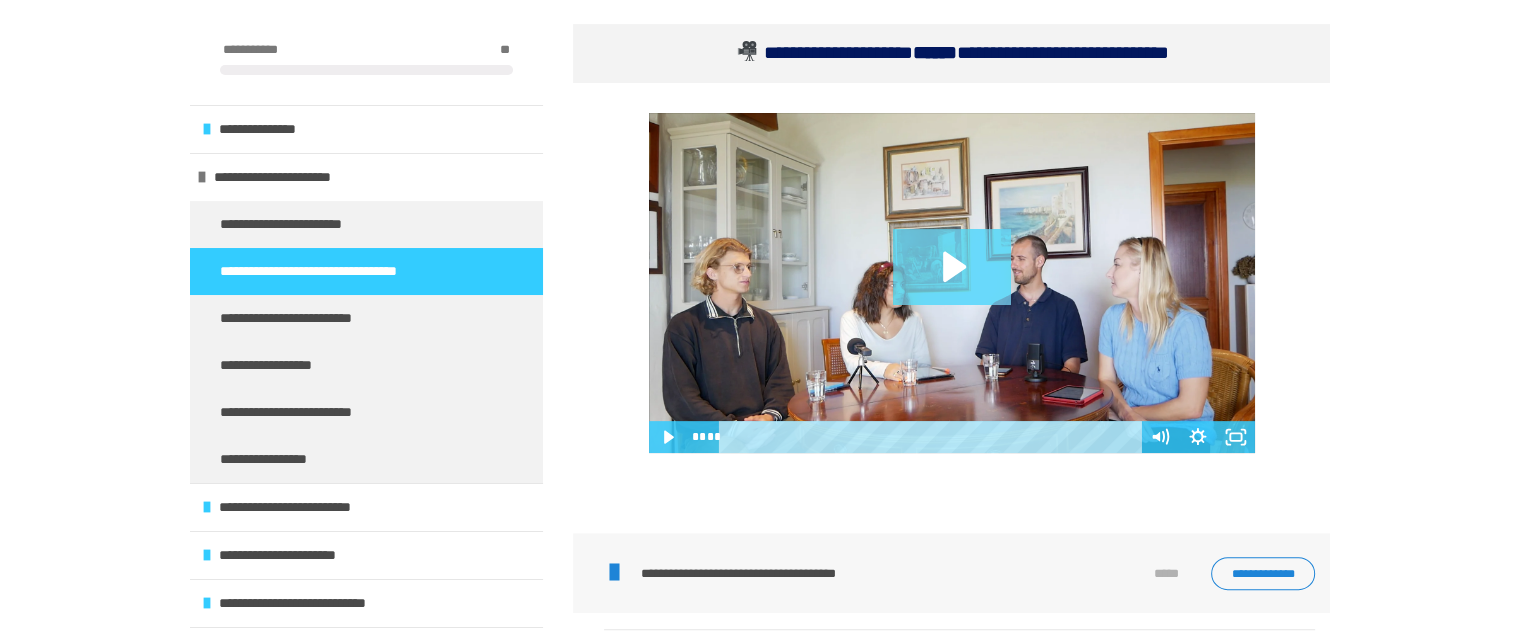 click 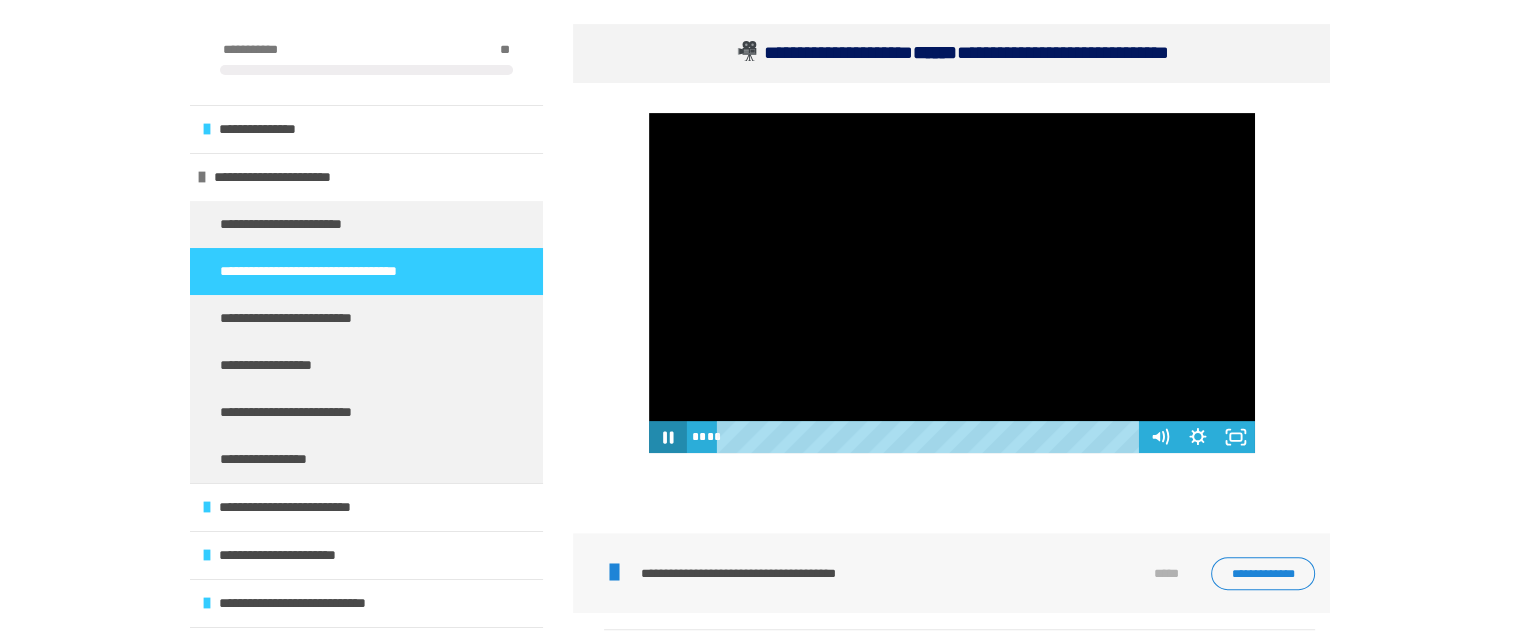 click 